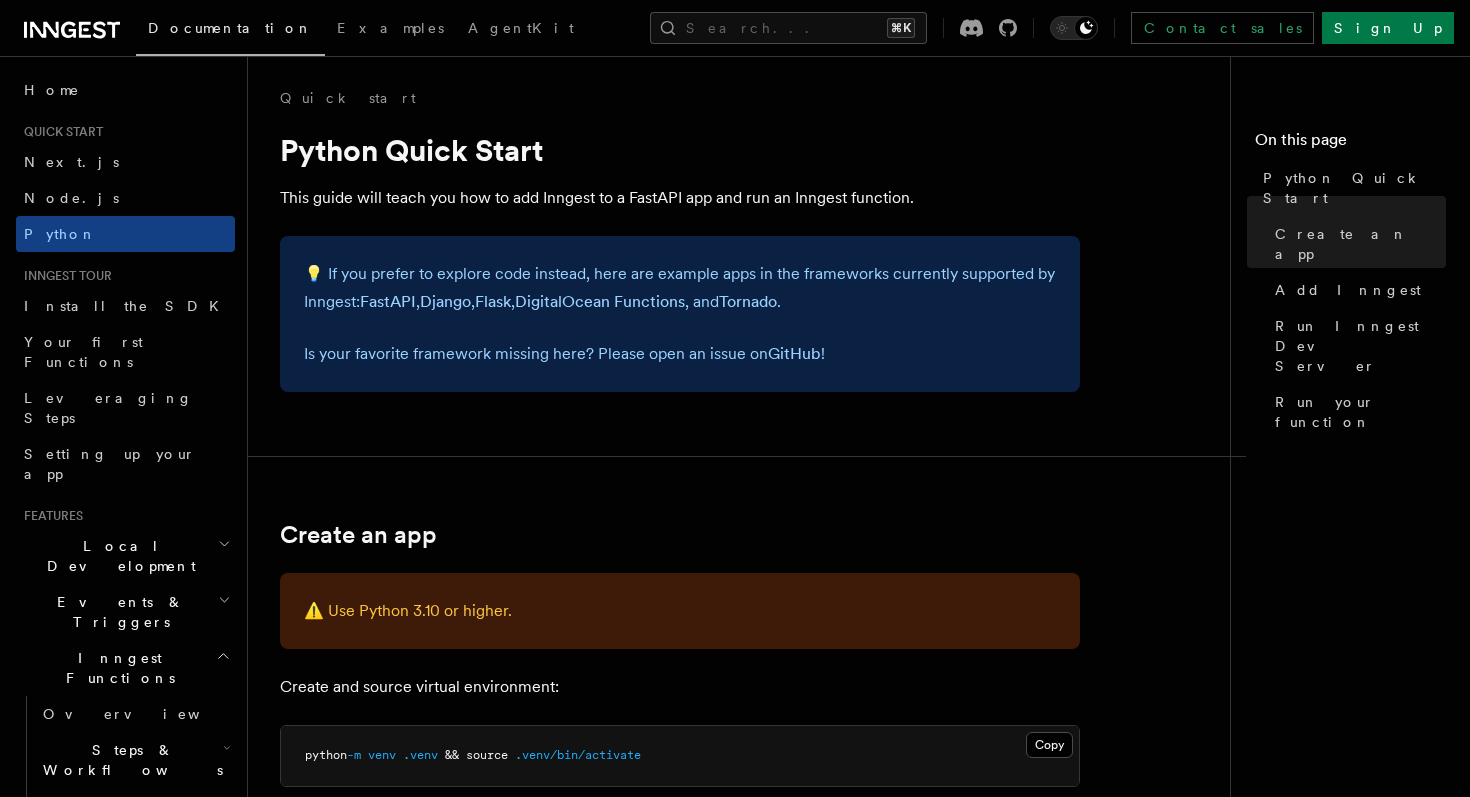 scroll, scrollTop: 584, scrollLeft: 0, axis: vertical 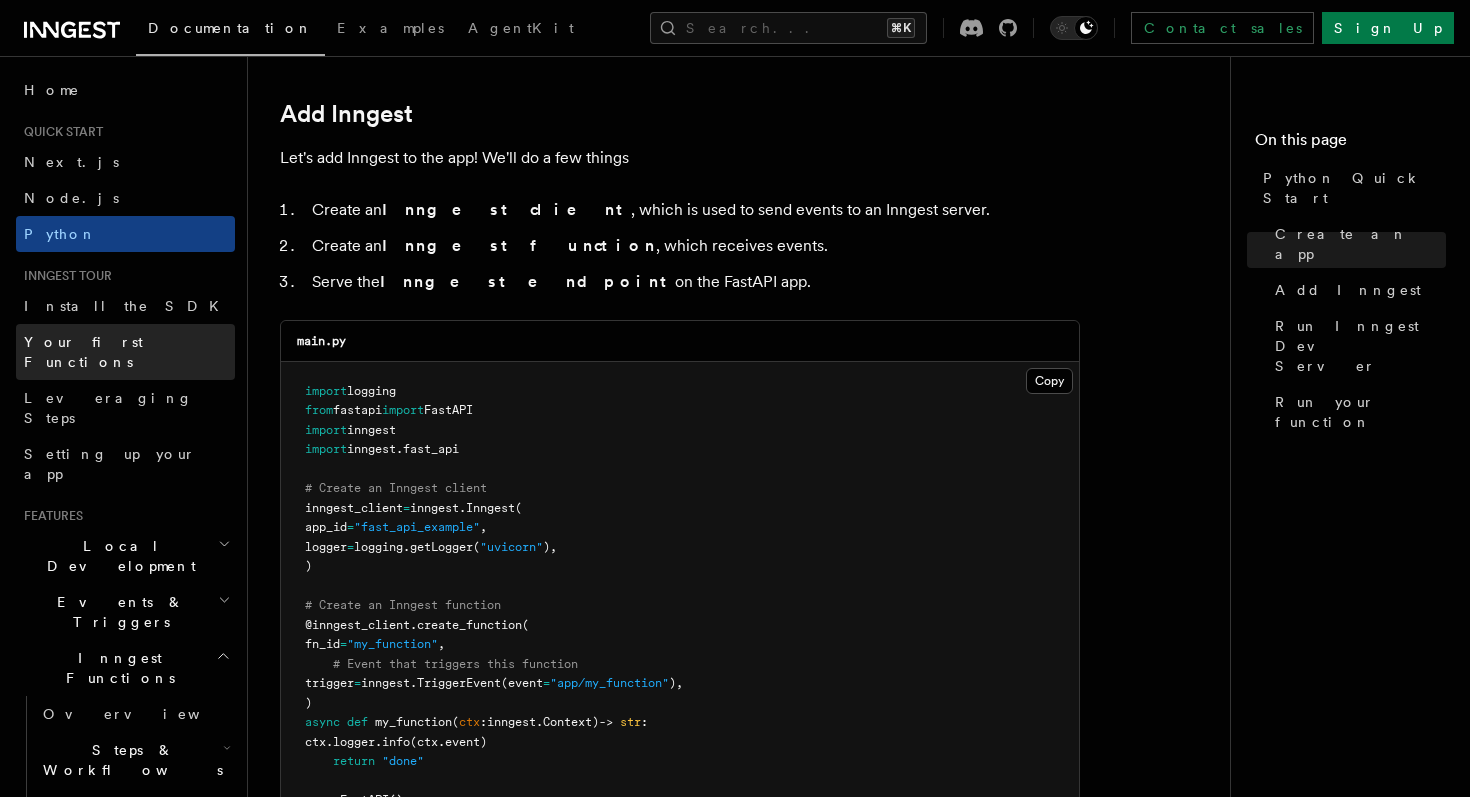 click on "Your first Functions" at bounding box center [125, 352] 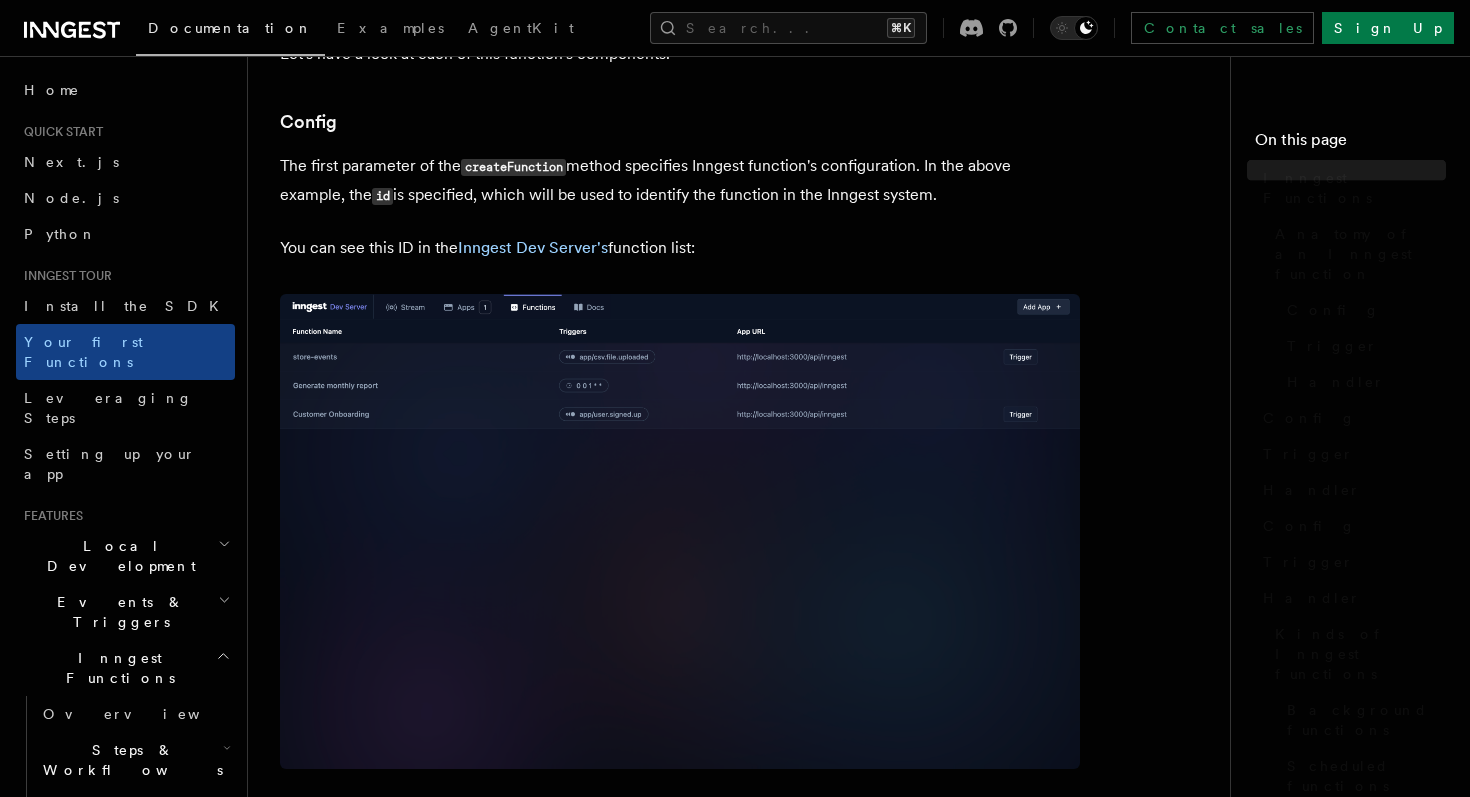 scroll, scrollTop: 0, scrollLeft: 0, axis: both 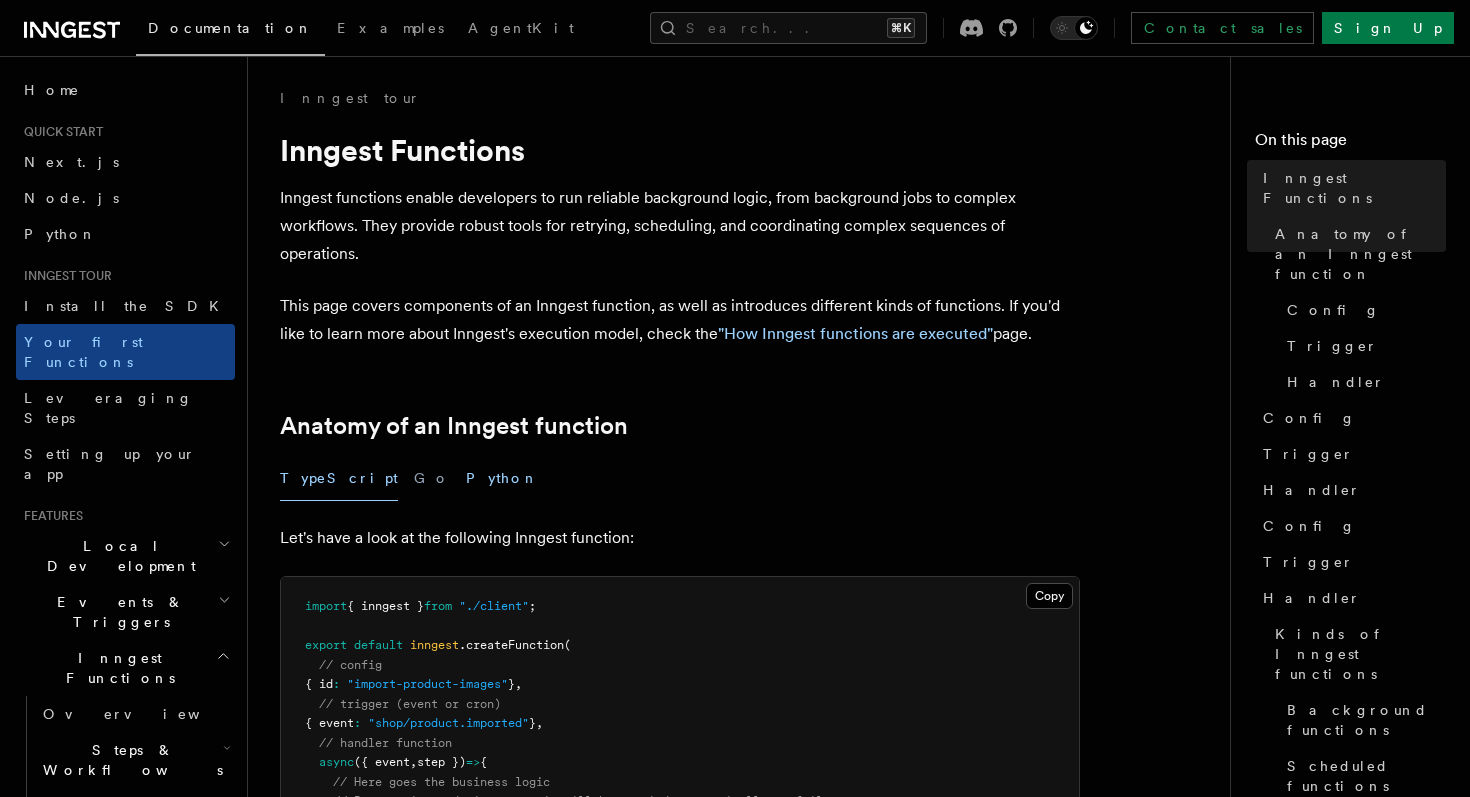 click on "Python" at bounding box center [502, 478] 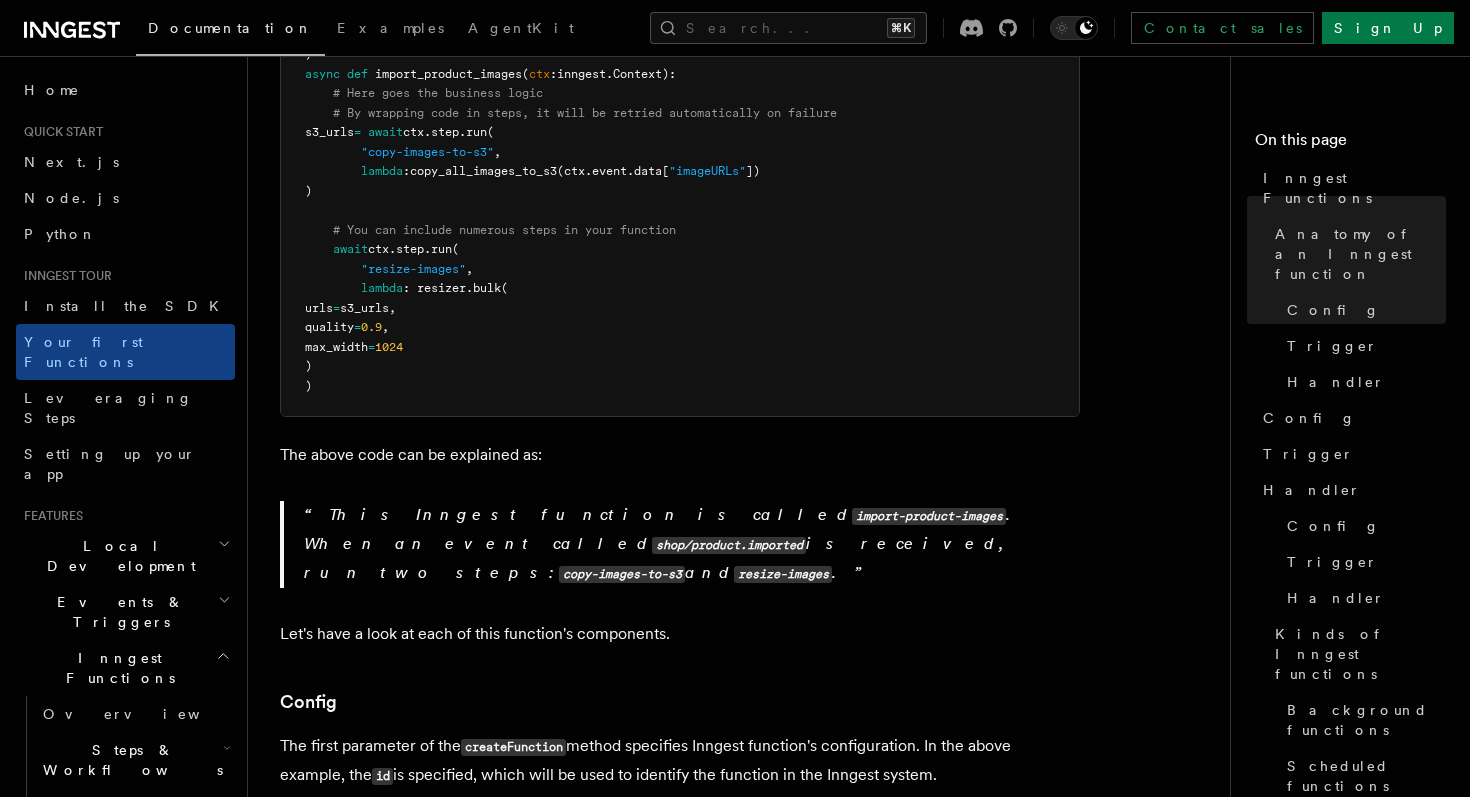 scroll, scrollTop: 711, scrollLeft: 0, axis: vertical 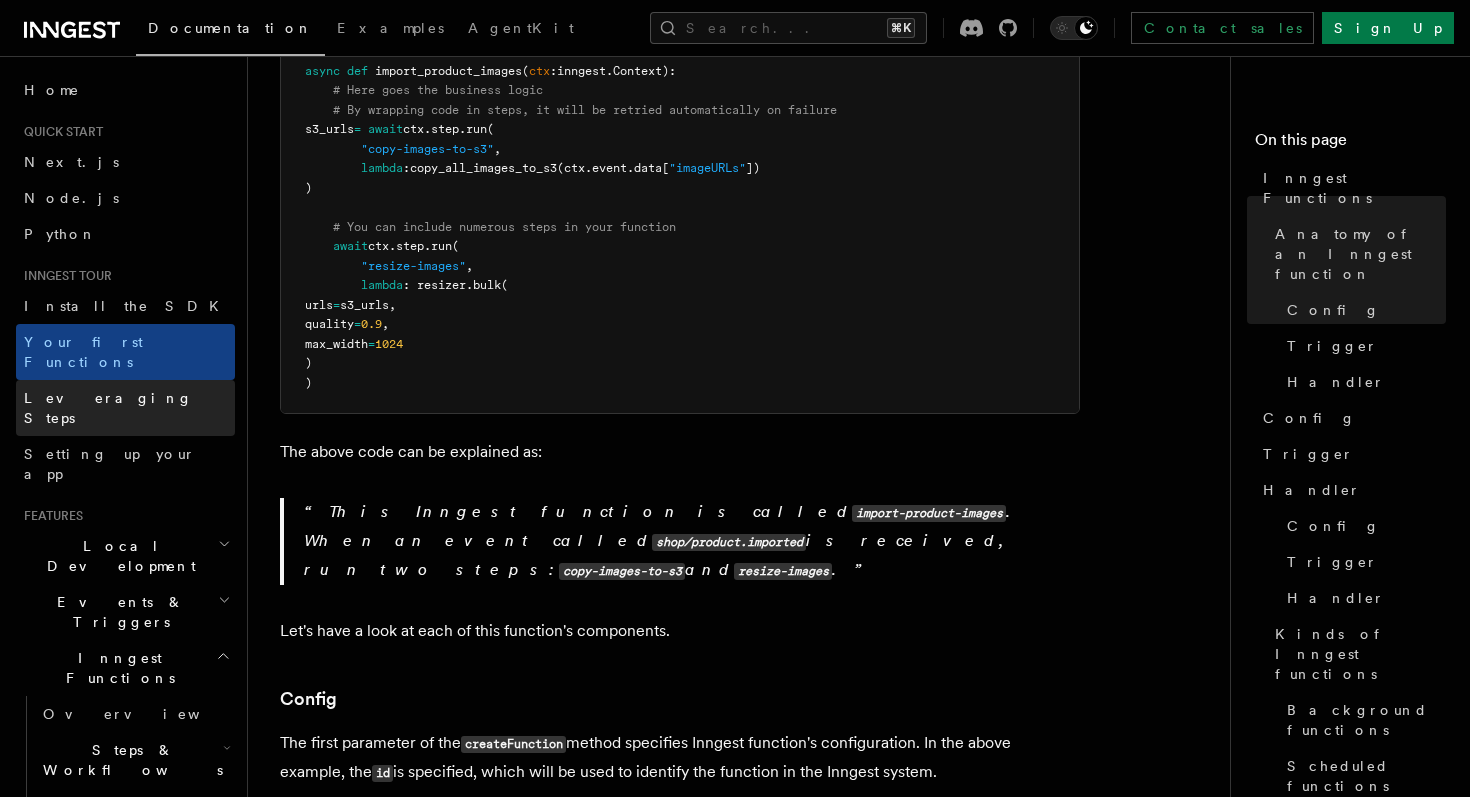 click on "Leveraging Steps" at bounding box center [125, 408] 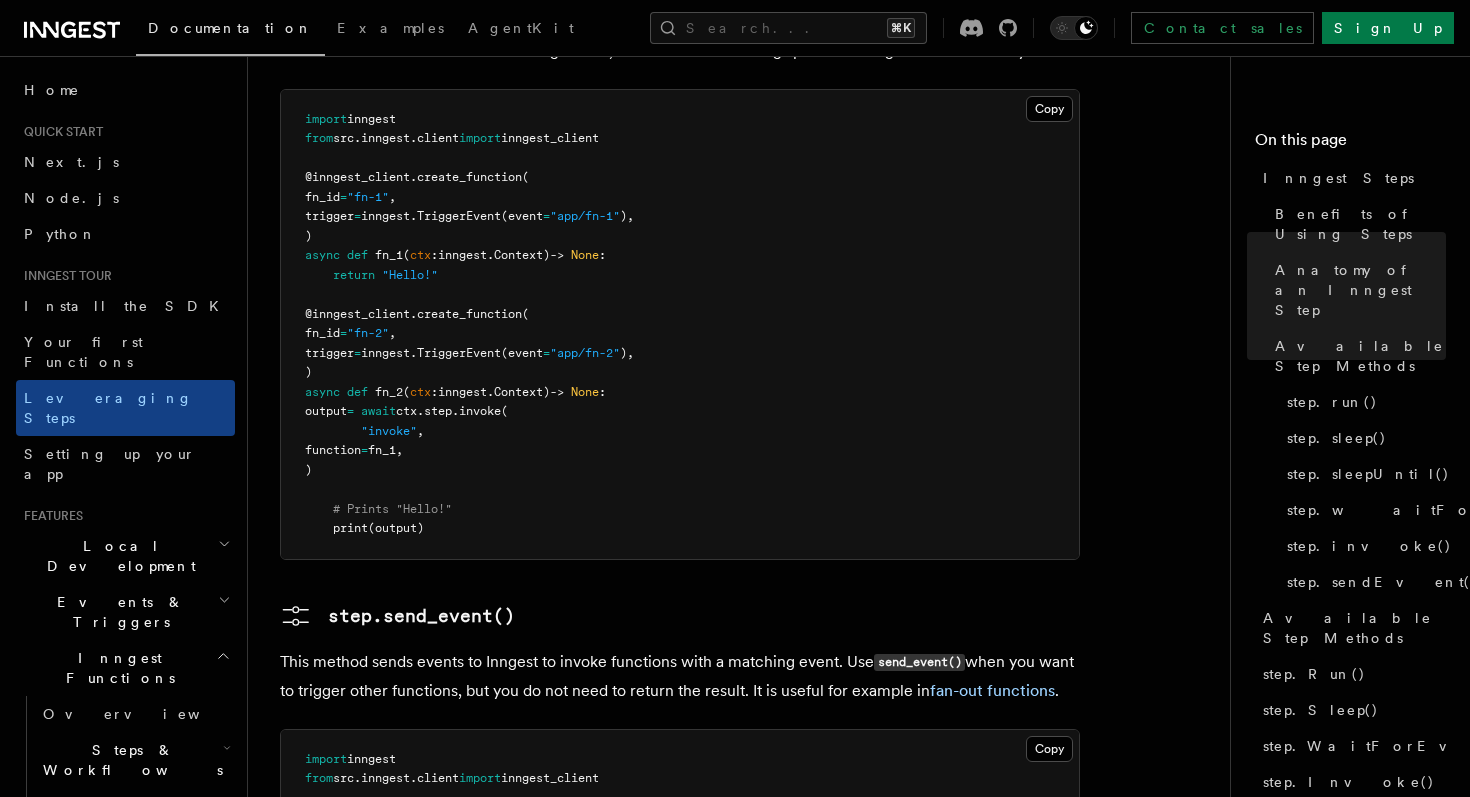 scroll, scrollTop: 4050, scrollLeft: 0, axis: vertical 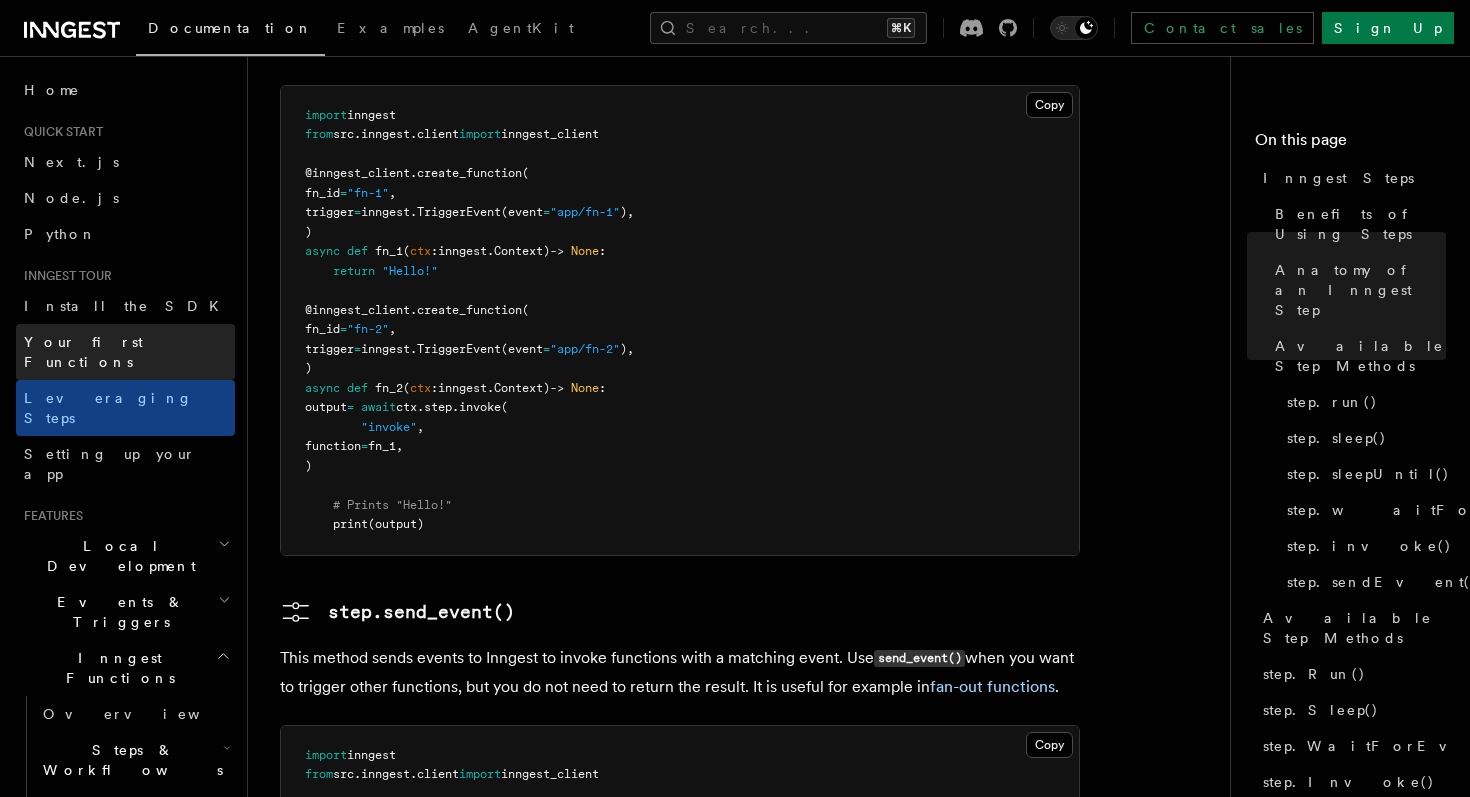 click on "Your first Functions" at bounding box center [83, 352] 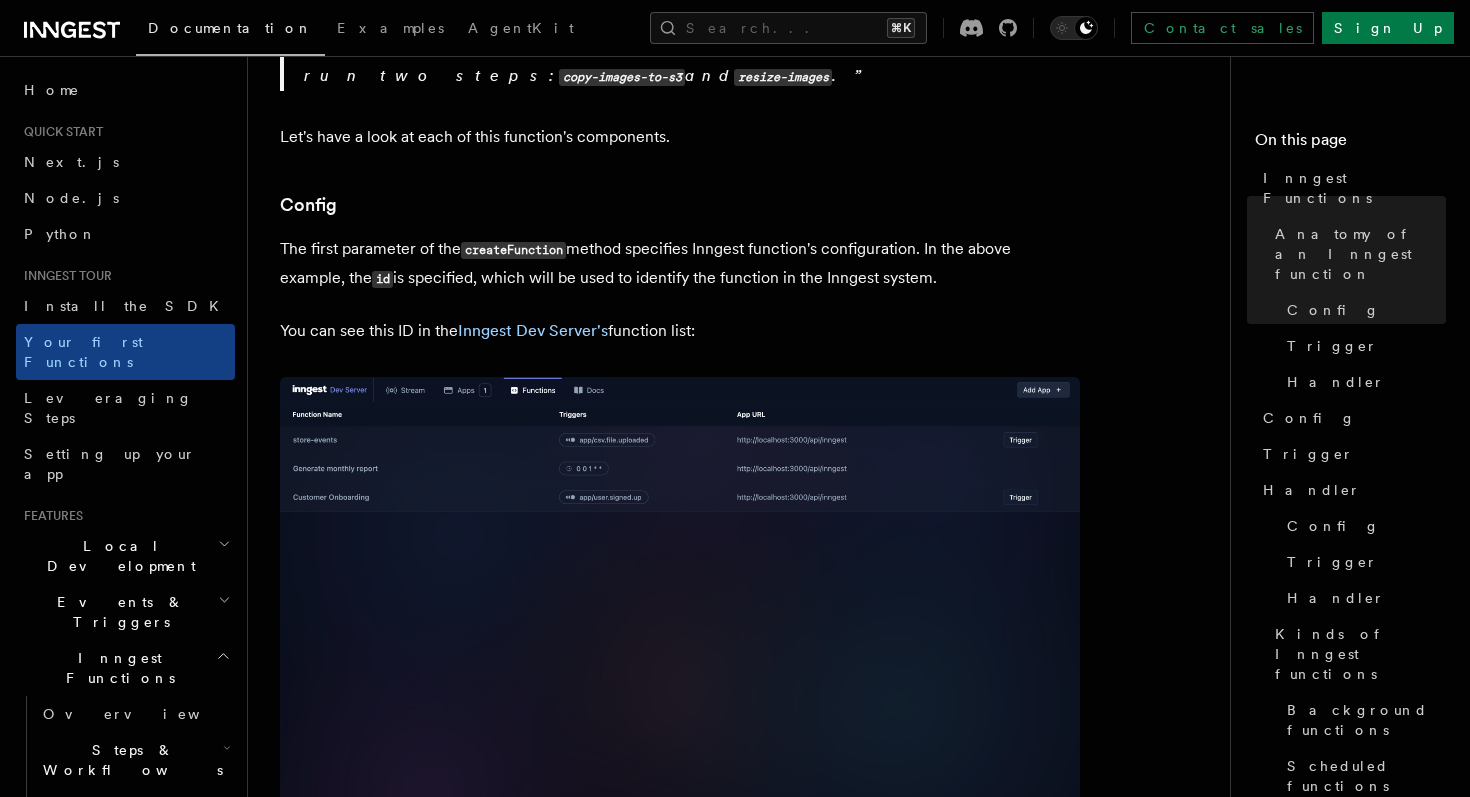 scroll, scrollTop: 1210, scrollLeft: 0, axis: vertical 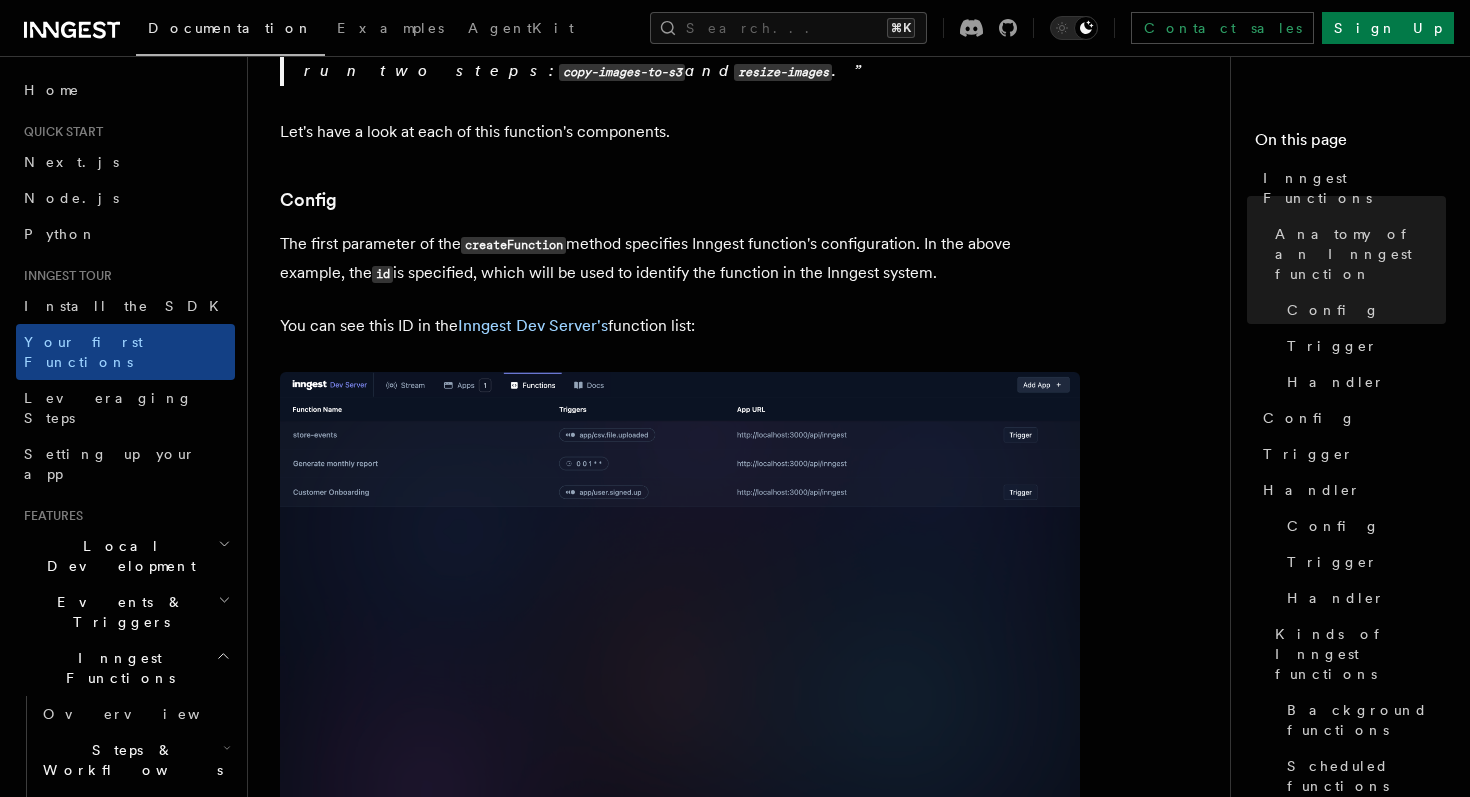 click on "Steps & Workflows" at bounding box center (129, 760) 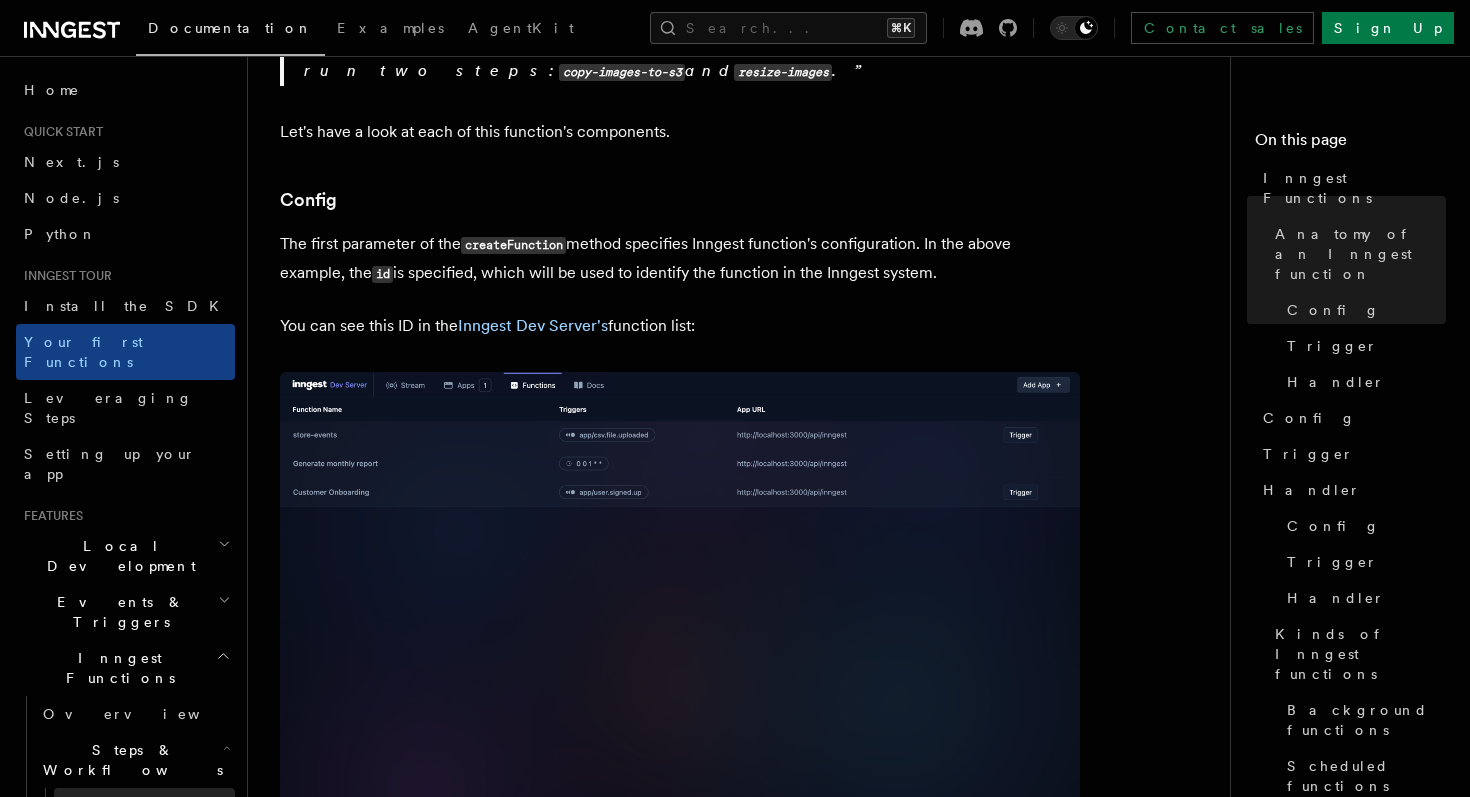 click on "Overview" at bounding box center [165, 806] 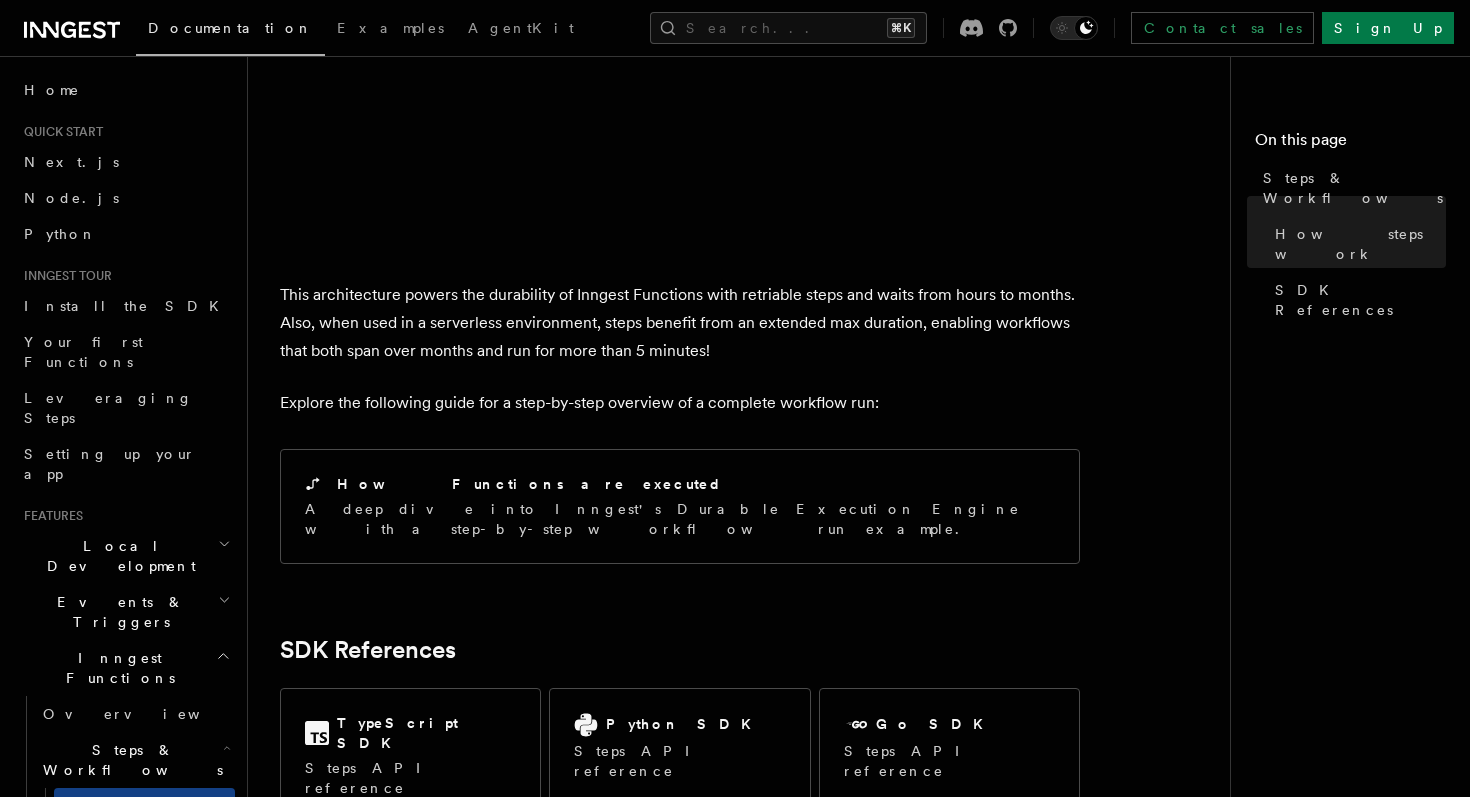 scroll, scrollTop: 1761, scrollLeft: 0, axis: vertical 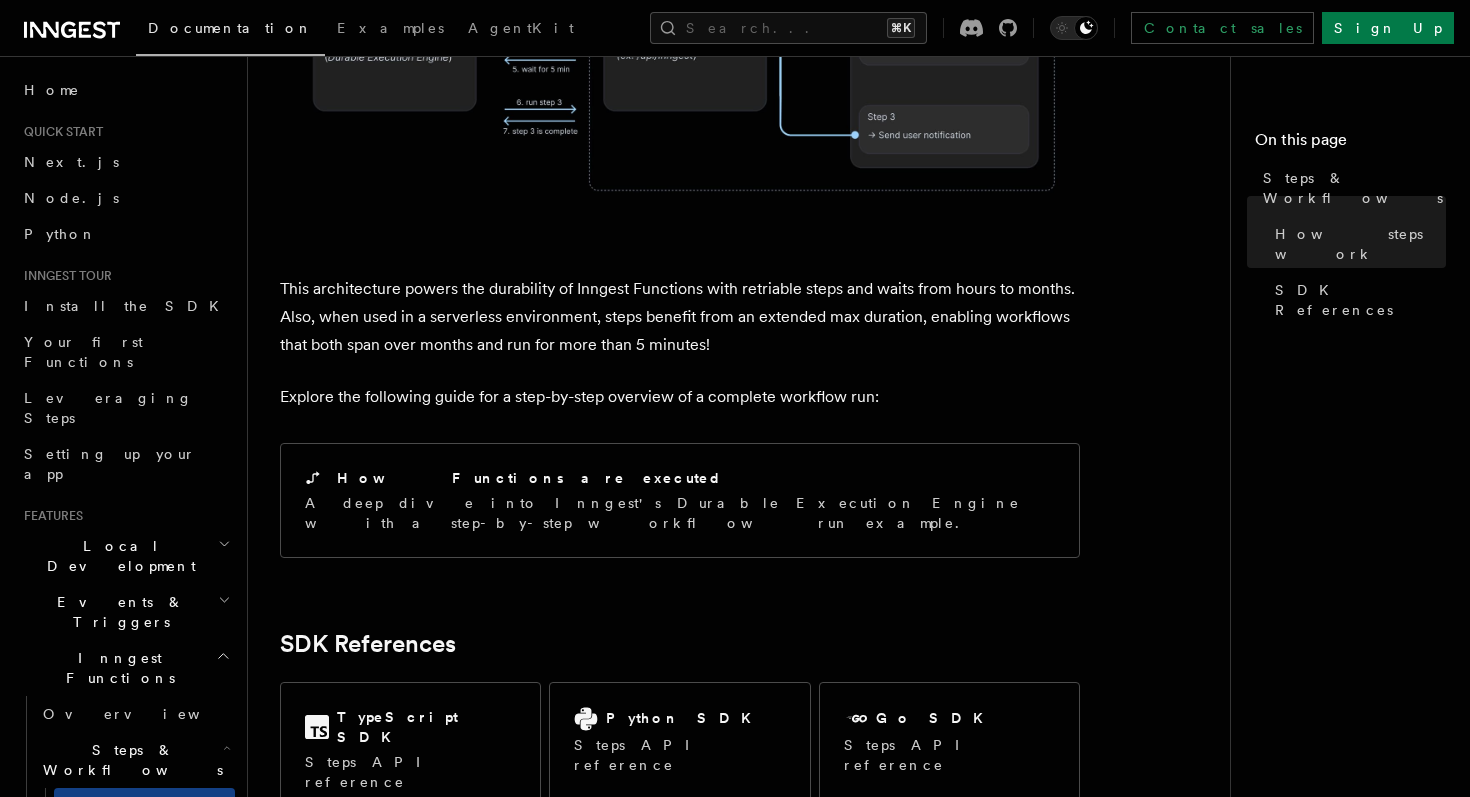 click on "Function steps" at bounding box center (139, 842) 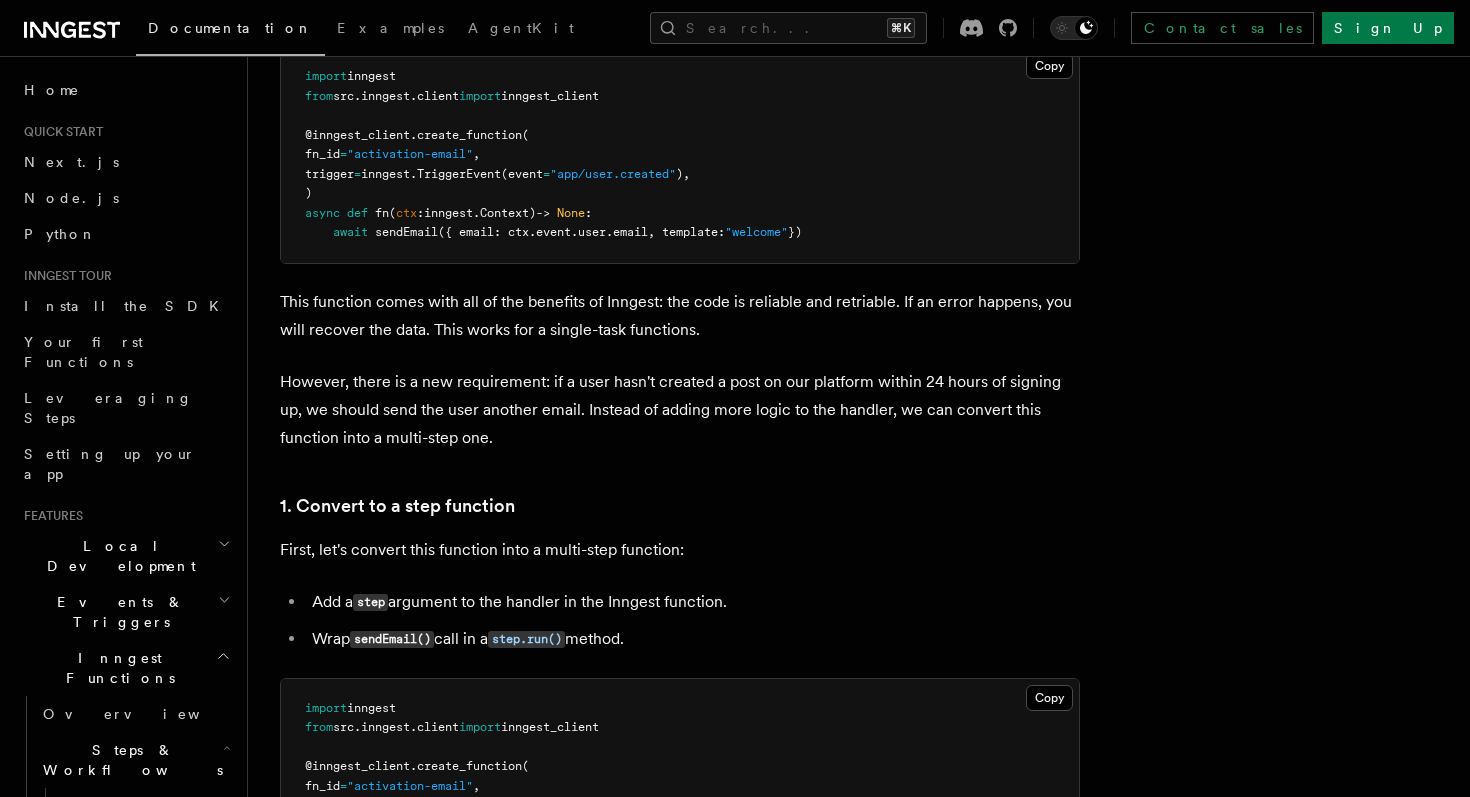 scroll, scrollTop: 871, scrollLeft: 0, axis: vertical 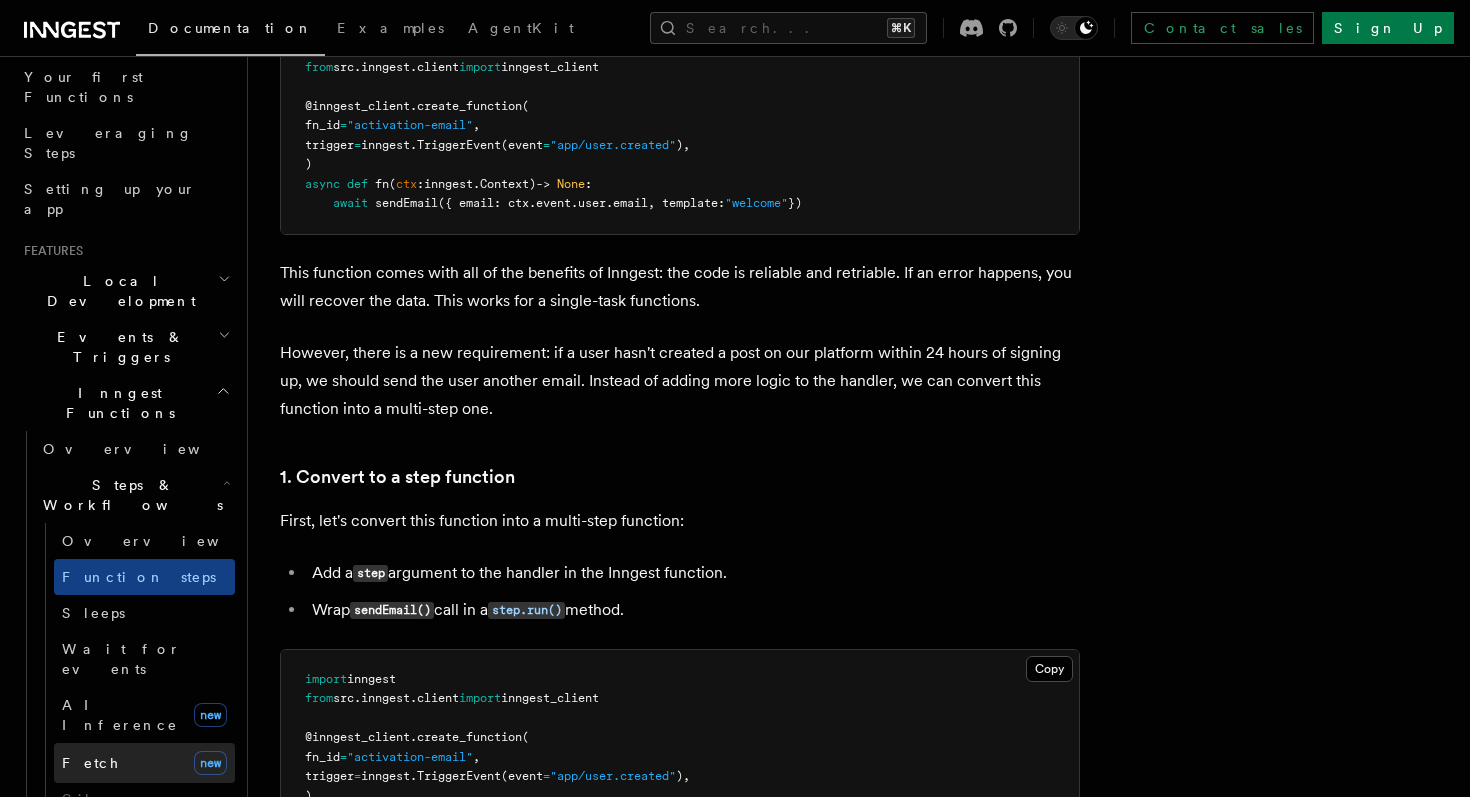 click on "Fetch new" at bounding box center (144, 763) 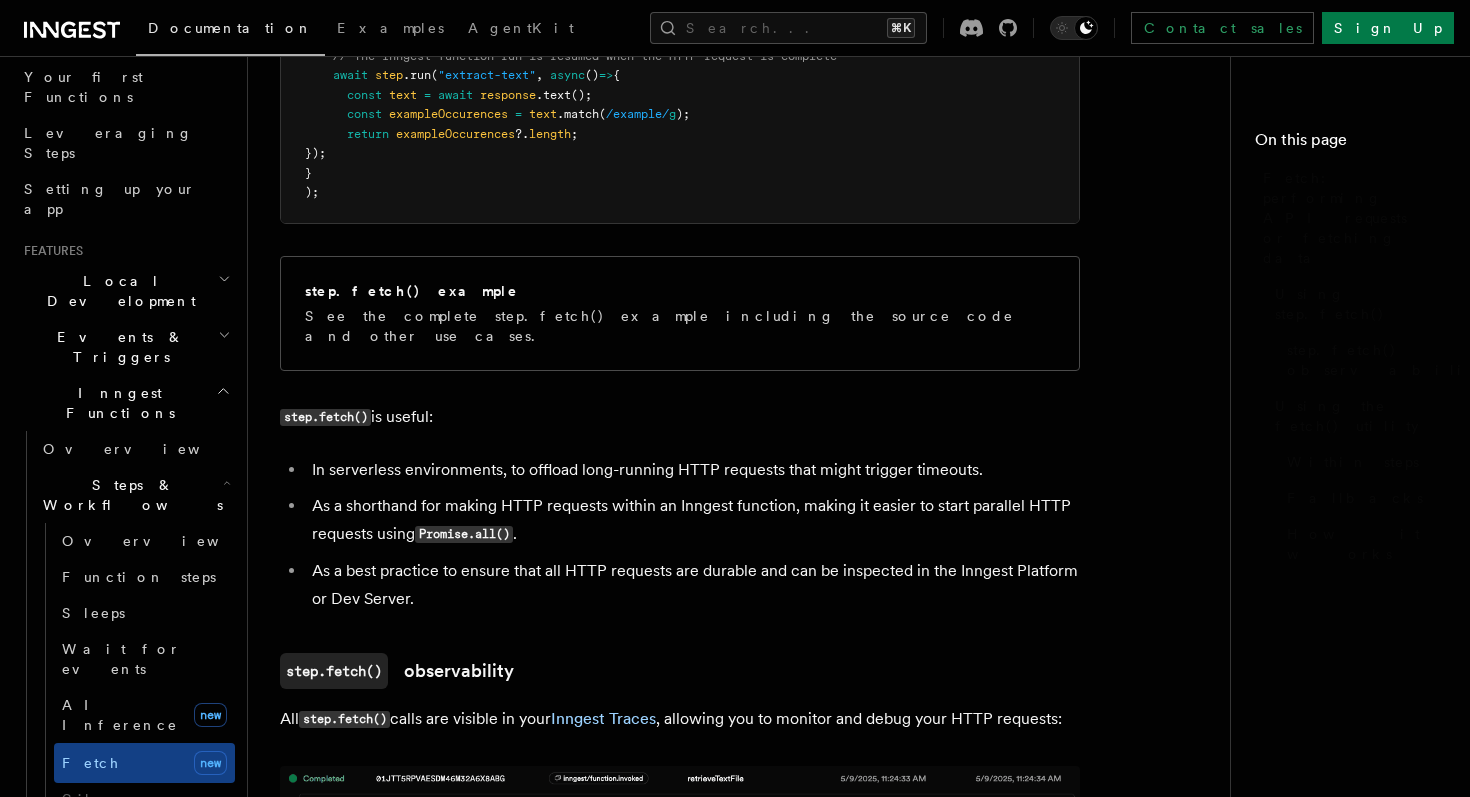 scroll, scrollTop: 0, scrollLeft: 0, axis: both 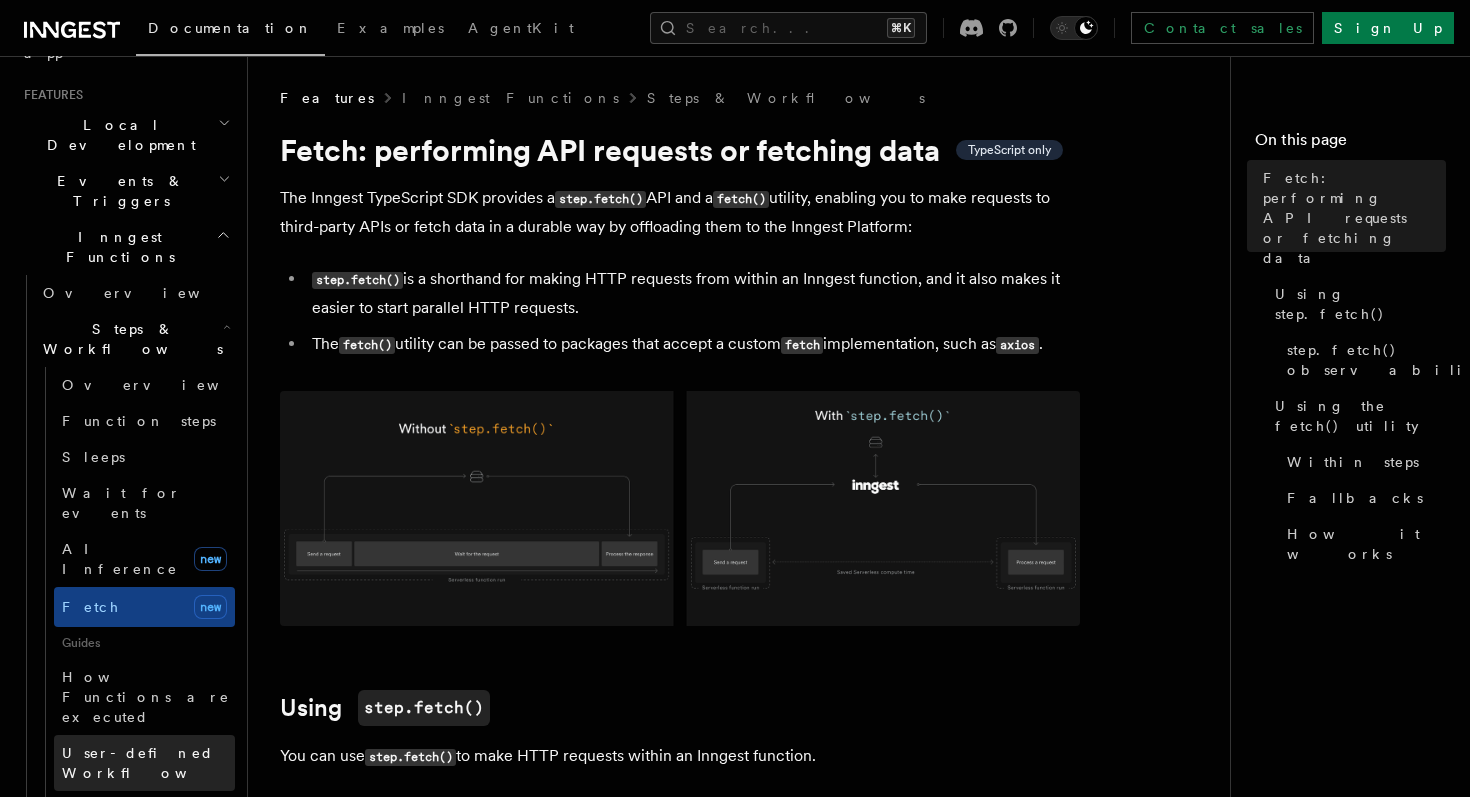 click on "User-defined Workflows" at bounding box center [152, 763] 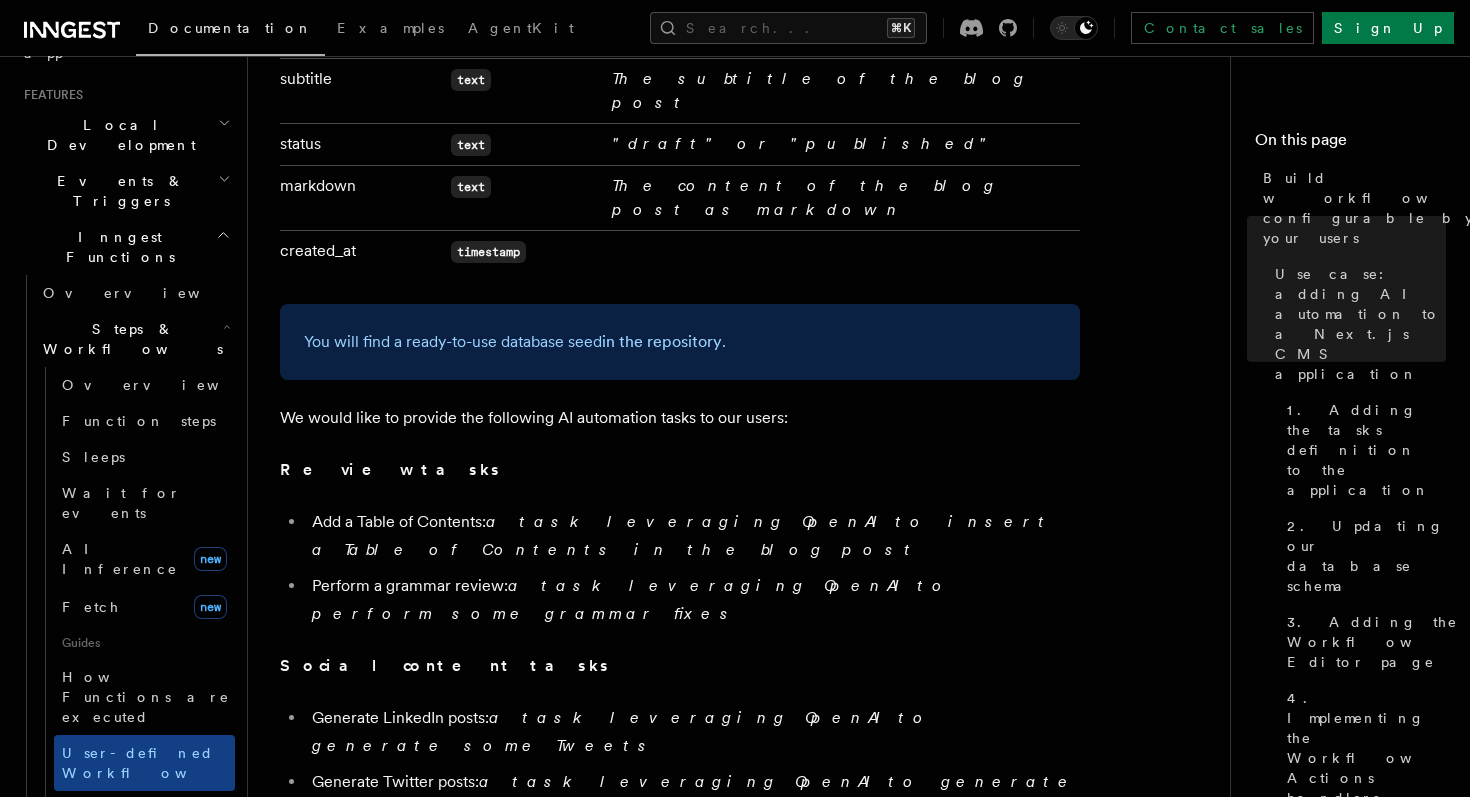 scroll, scrollTop: 1330, scrollLeft: 0, axis: vertical 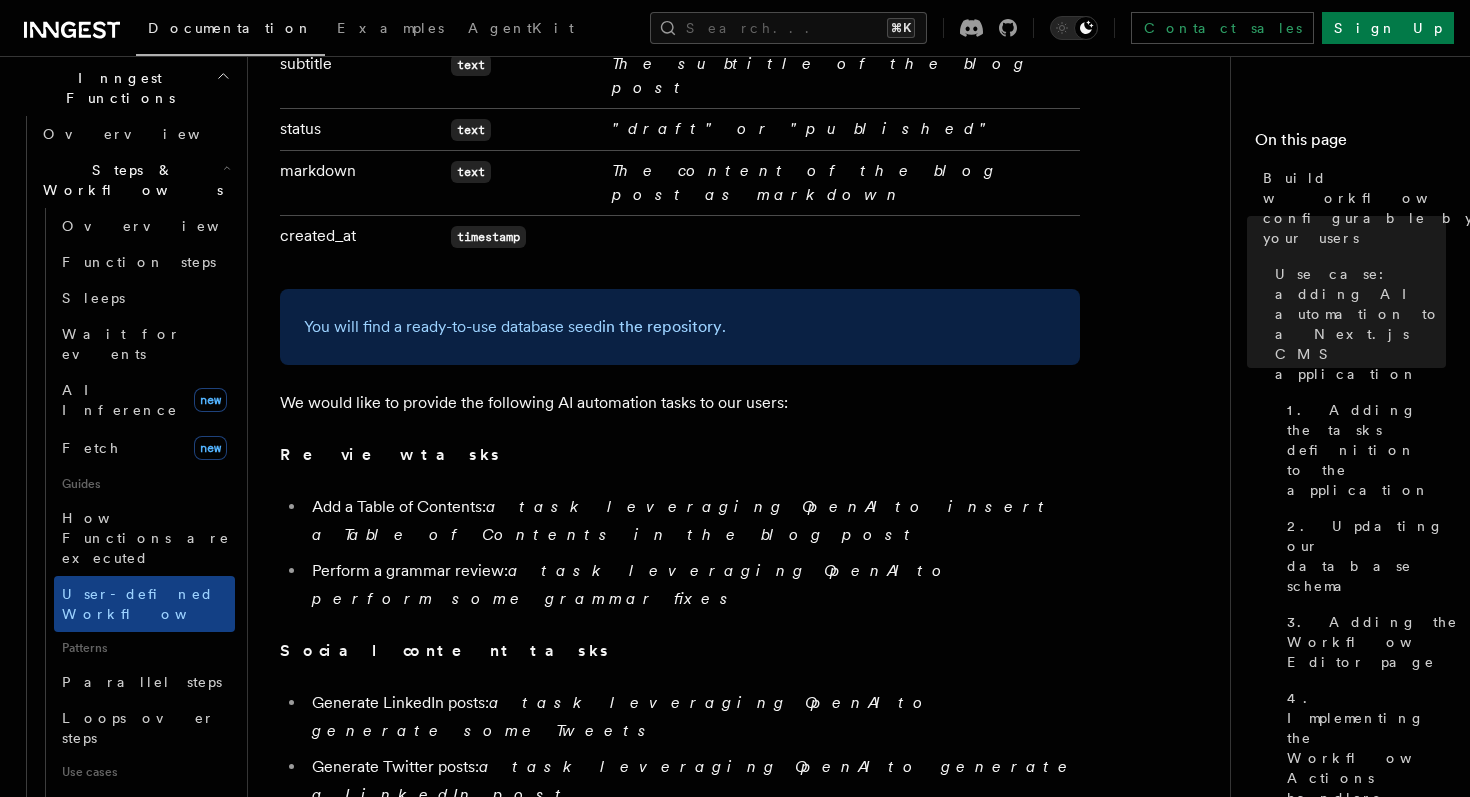 click on "Flow Control new" at bounding box center (127, 892) 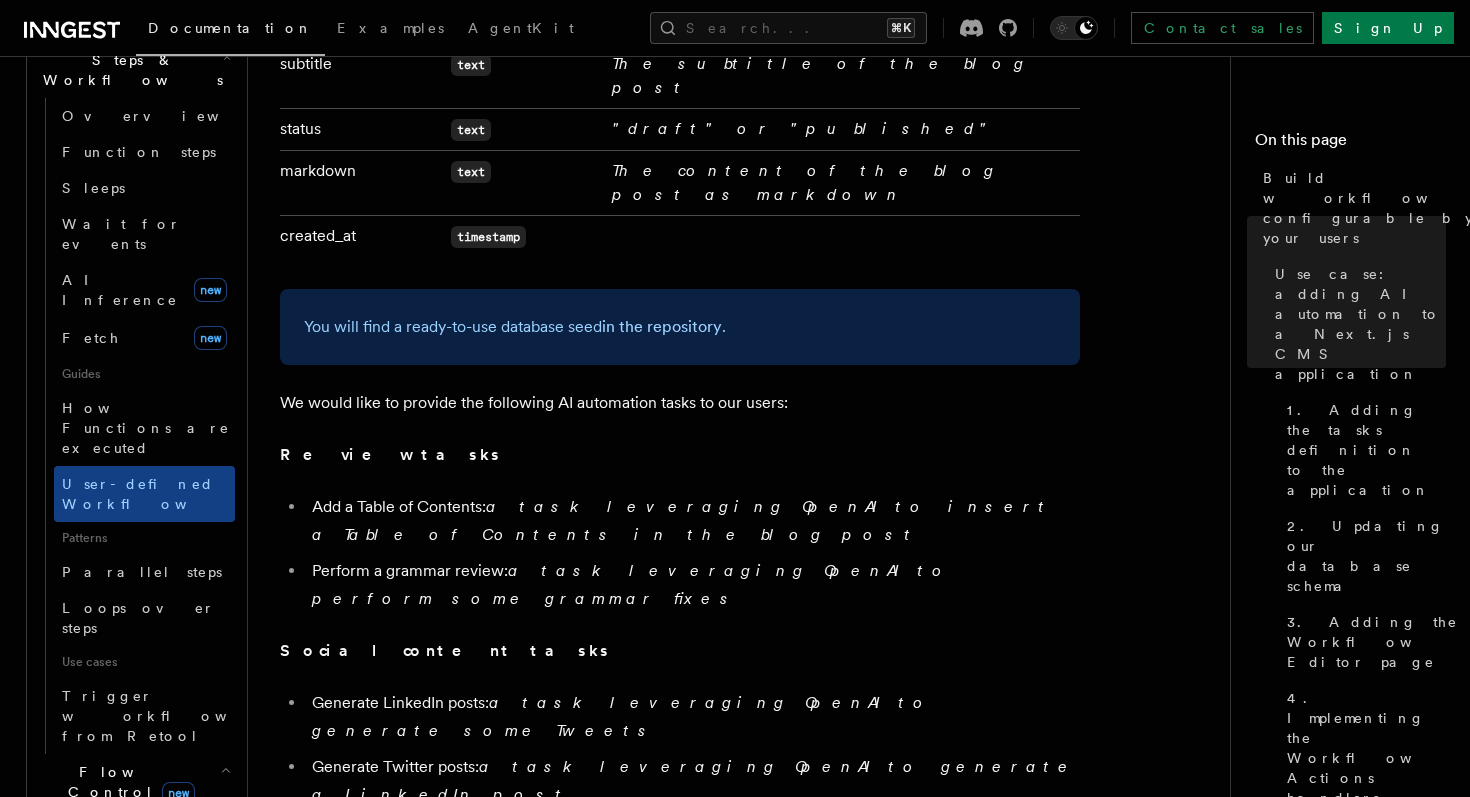 scroll, scrollTop: 696, scrollLeft: 0, axis: vertical 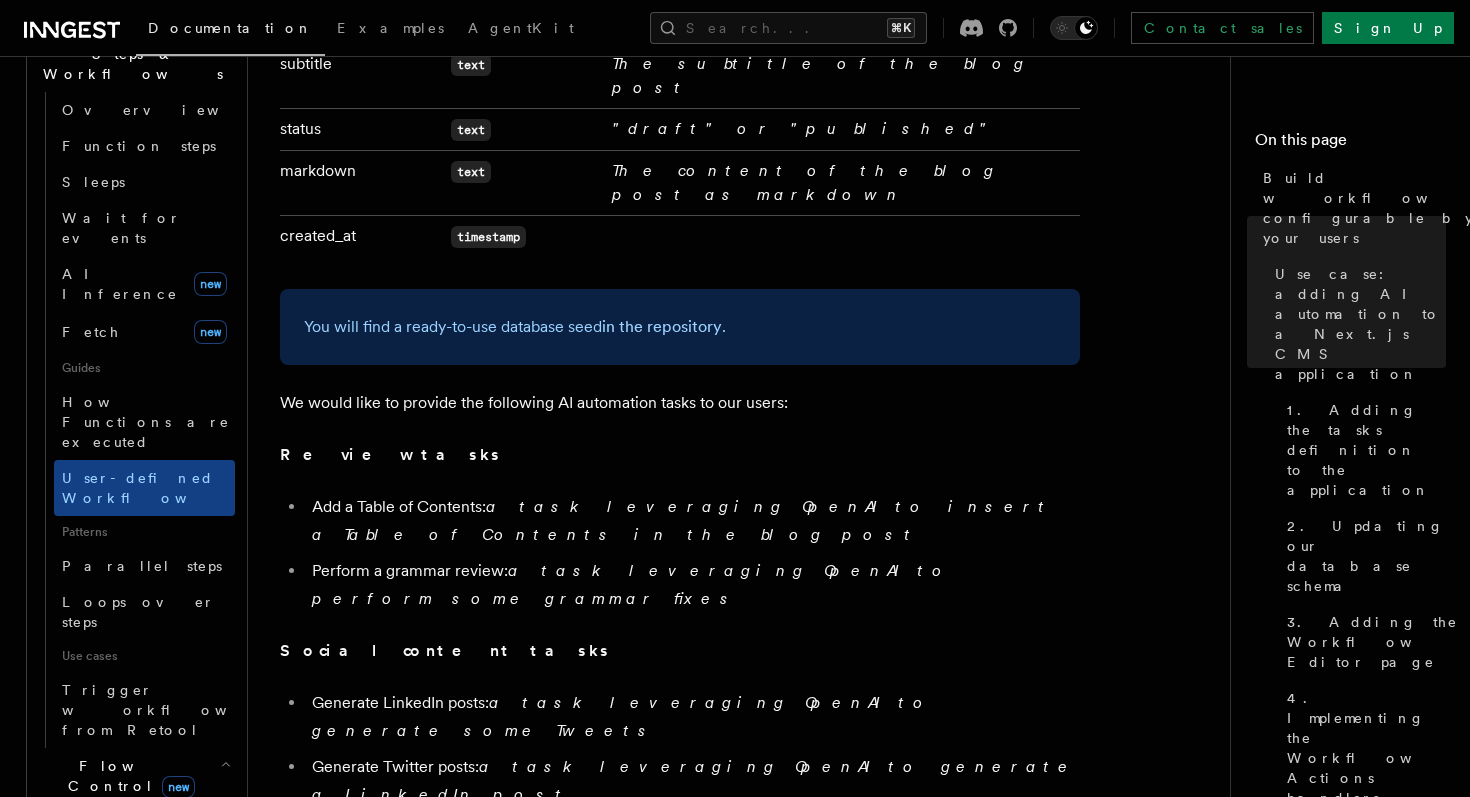 click on "Overview" at bounding box center [165, 822] 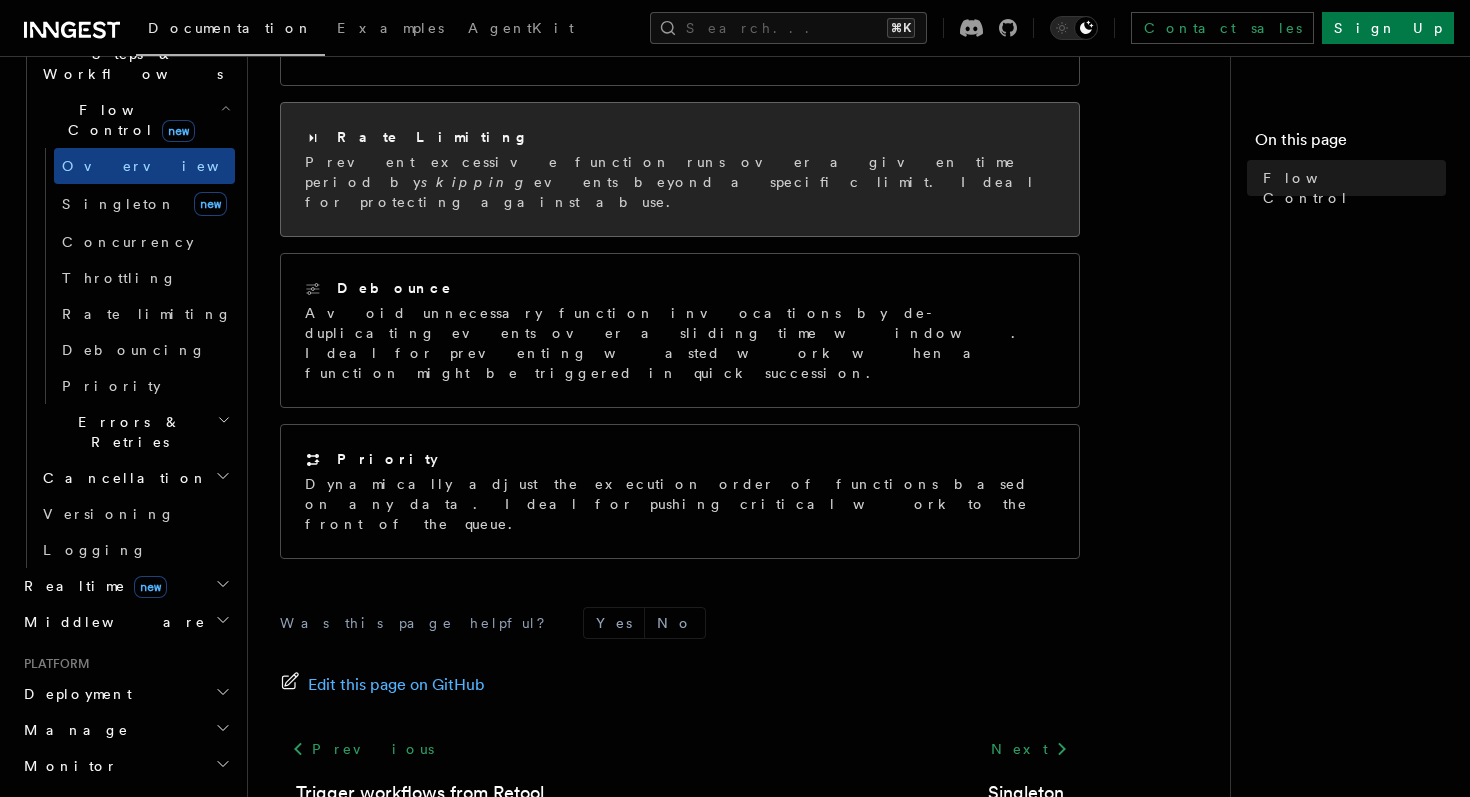 scroll, scrollTop: 583, scrollLeft: 0, axis: vertical 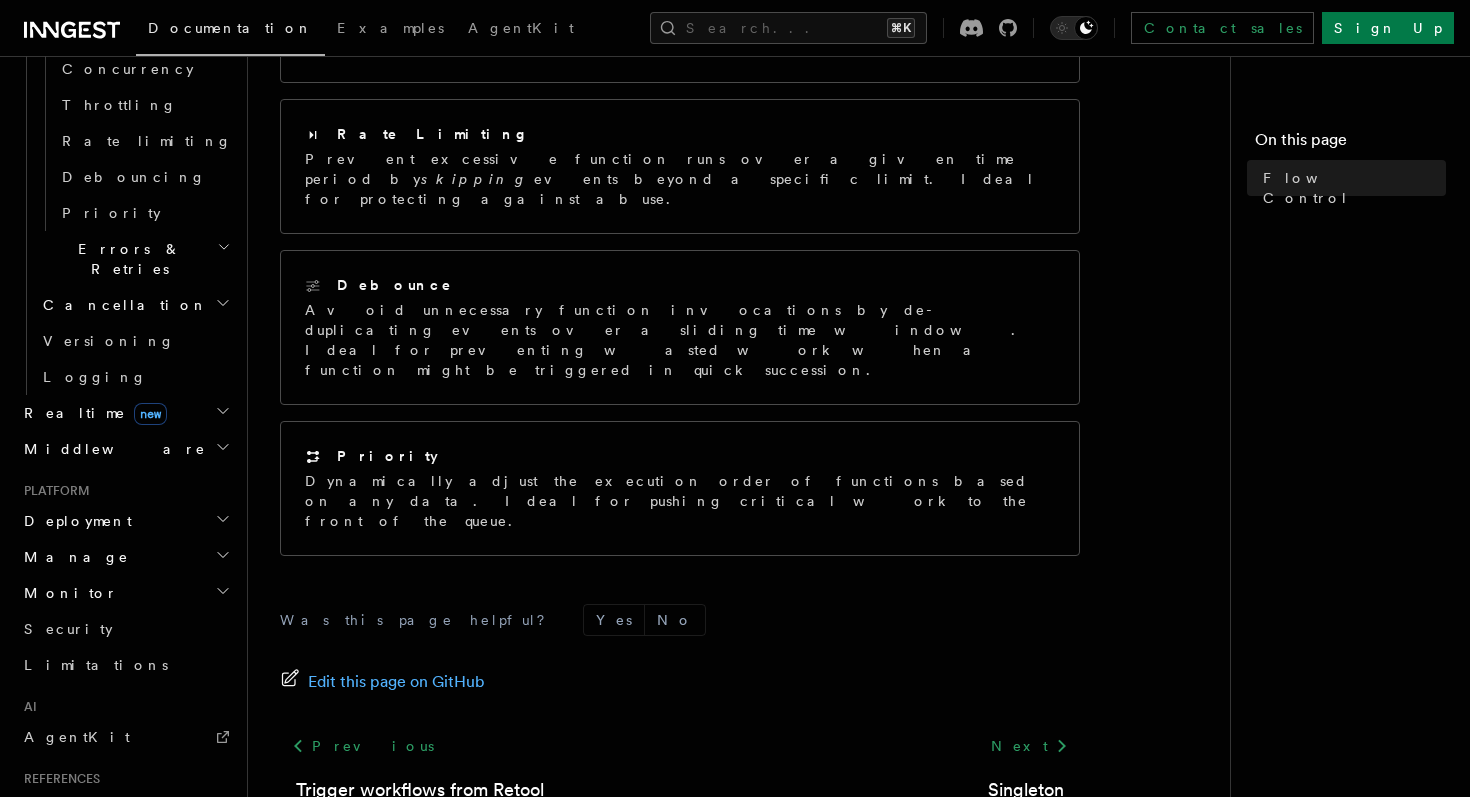 click on "Python SDK" at bounding box center (97, 865) 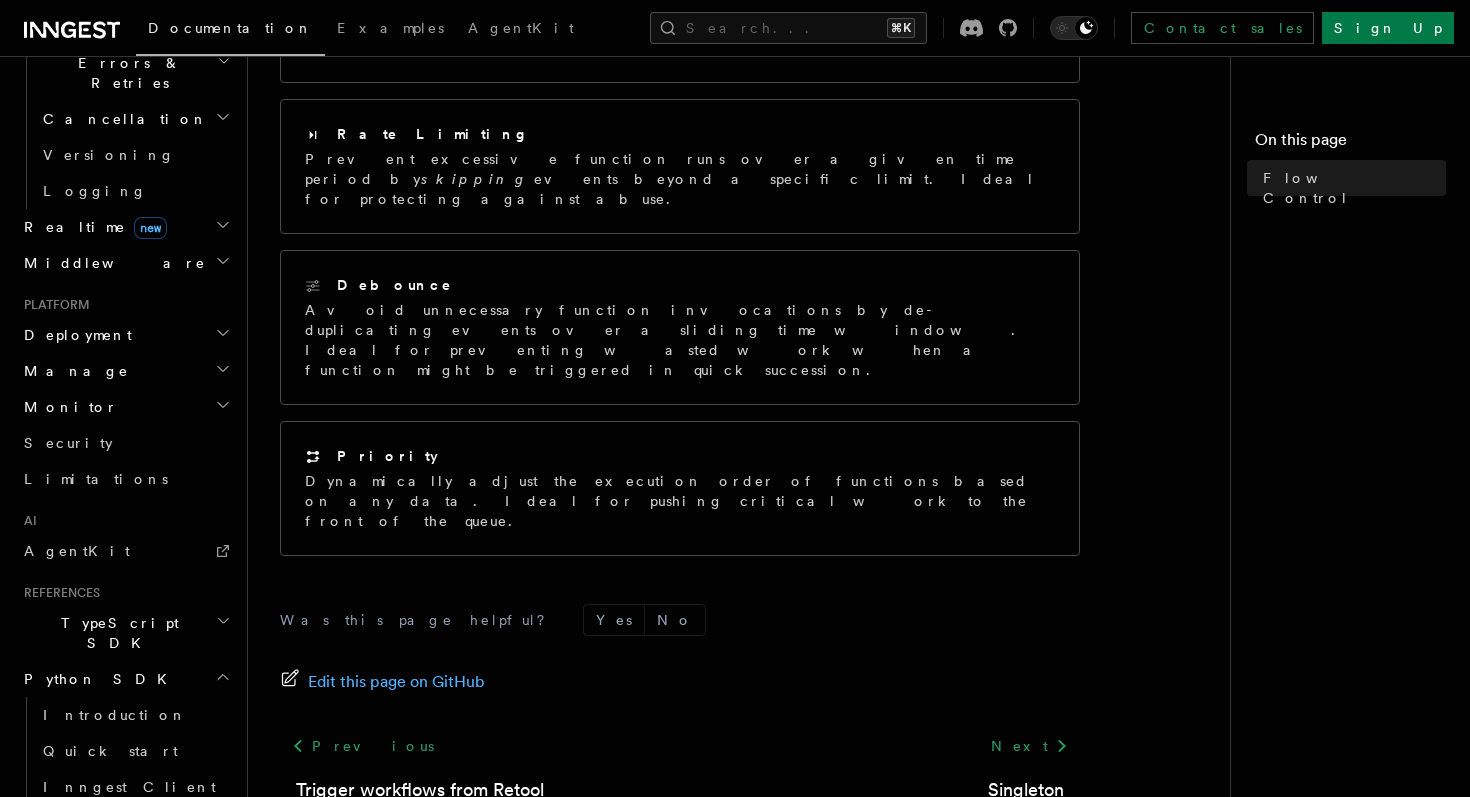 scroll, scrollTop: 1072, scrollLeft: 0, axis: vertical 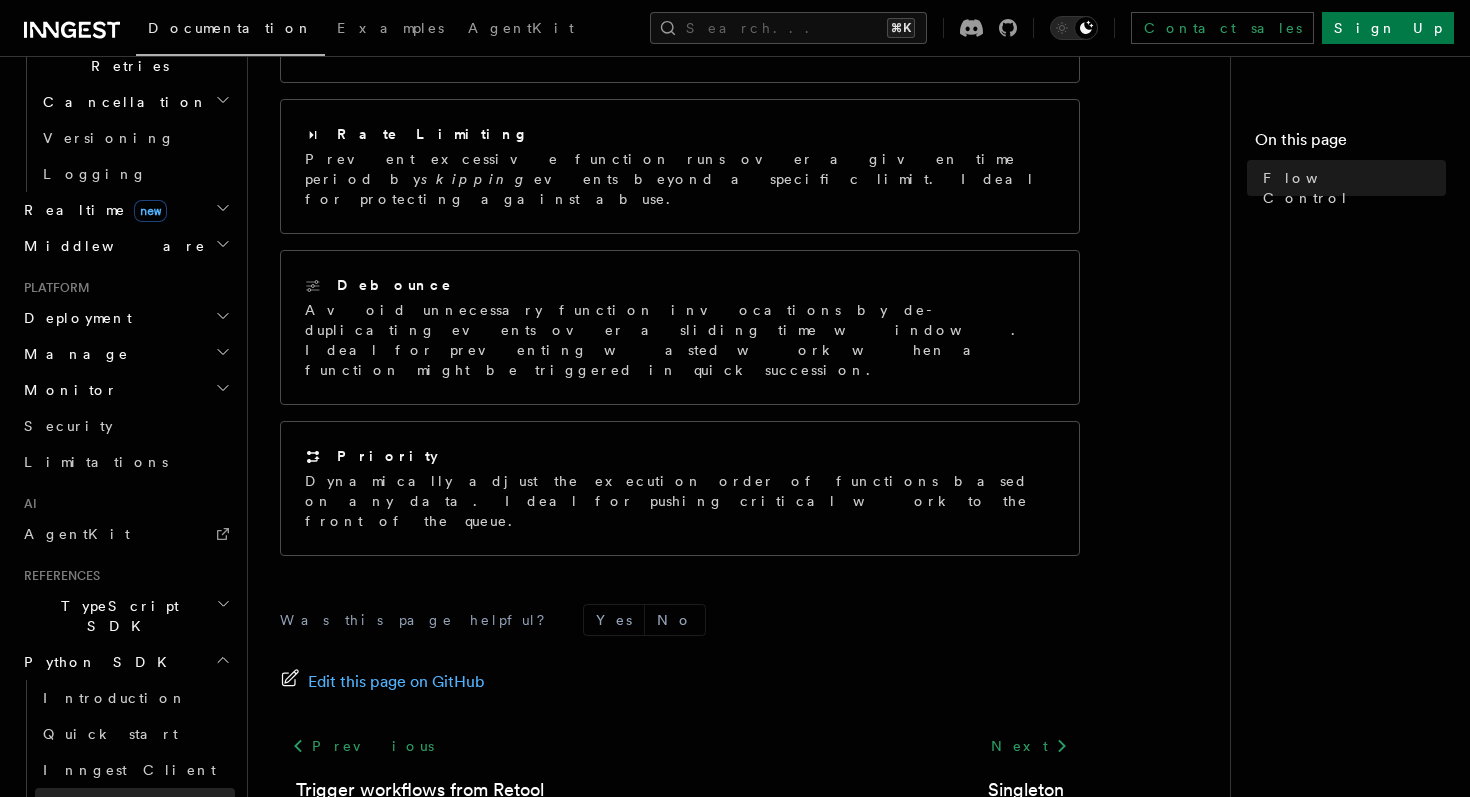 click on "Create function" at bounding box center (135, 806) 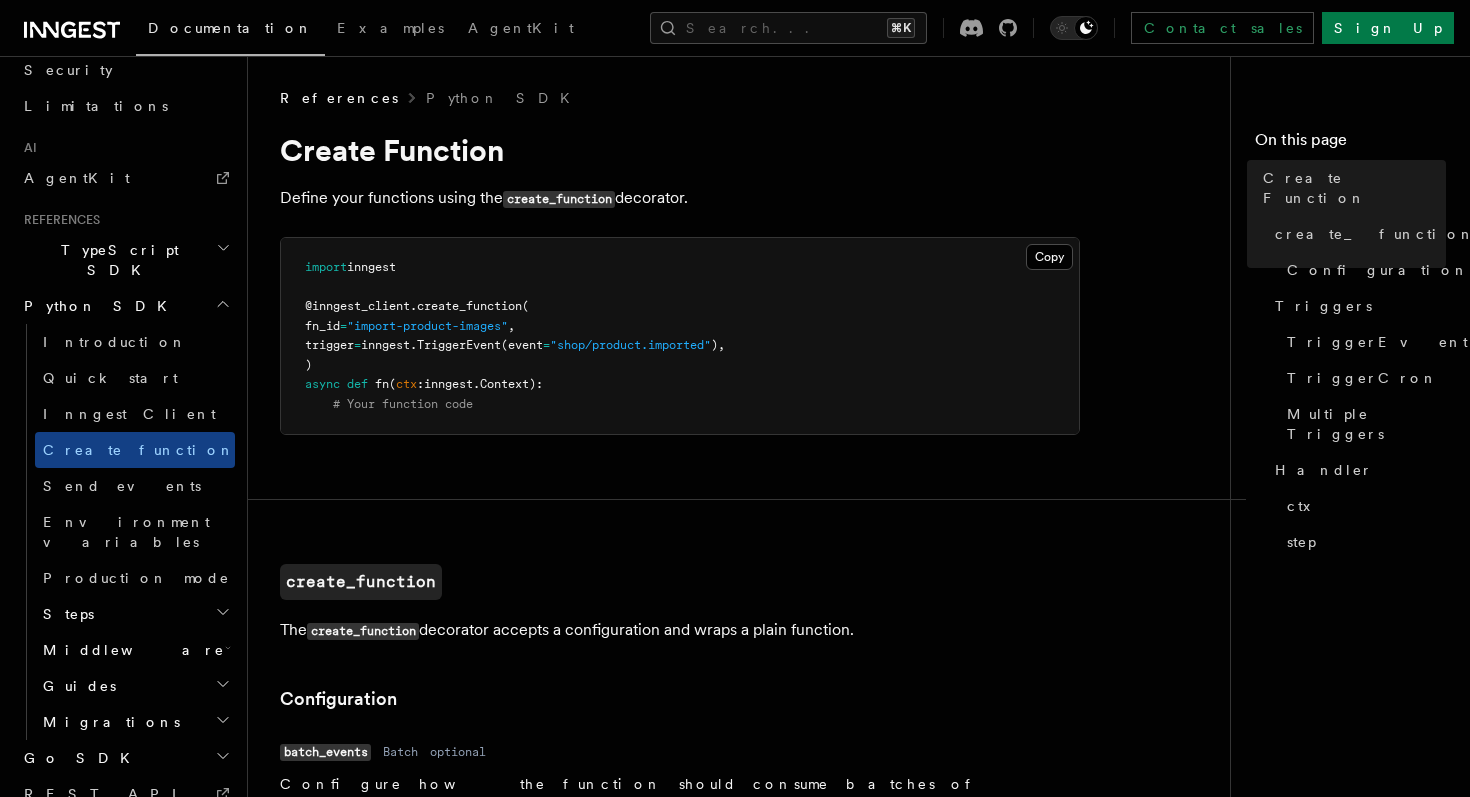 scroll, scrollTop: 1199, scrollLeft: 0, axis: vertical 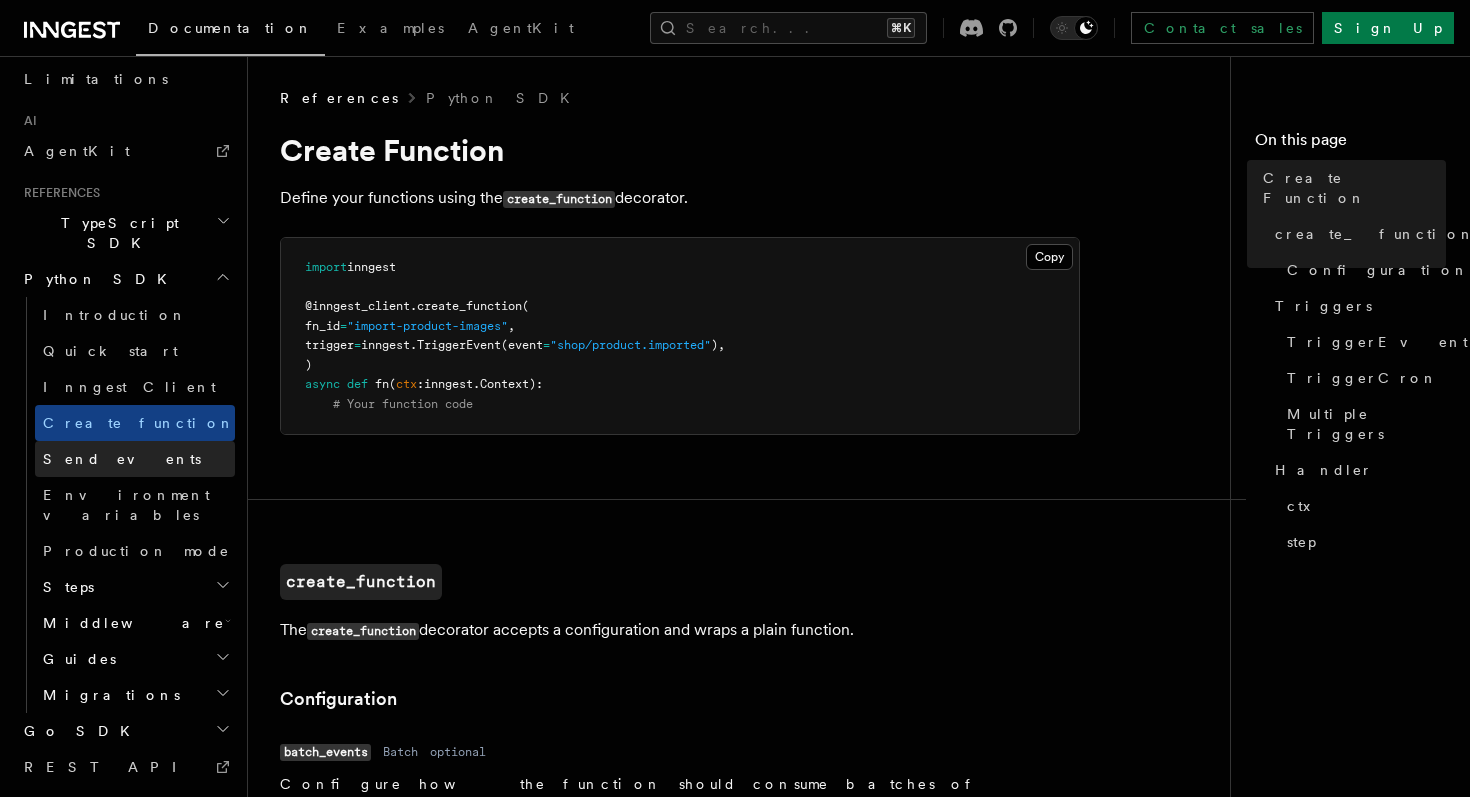 click on "Send events" at bounding box center [122, 459] 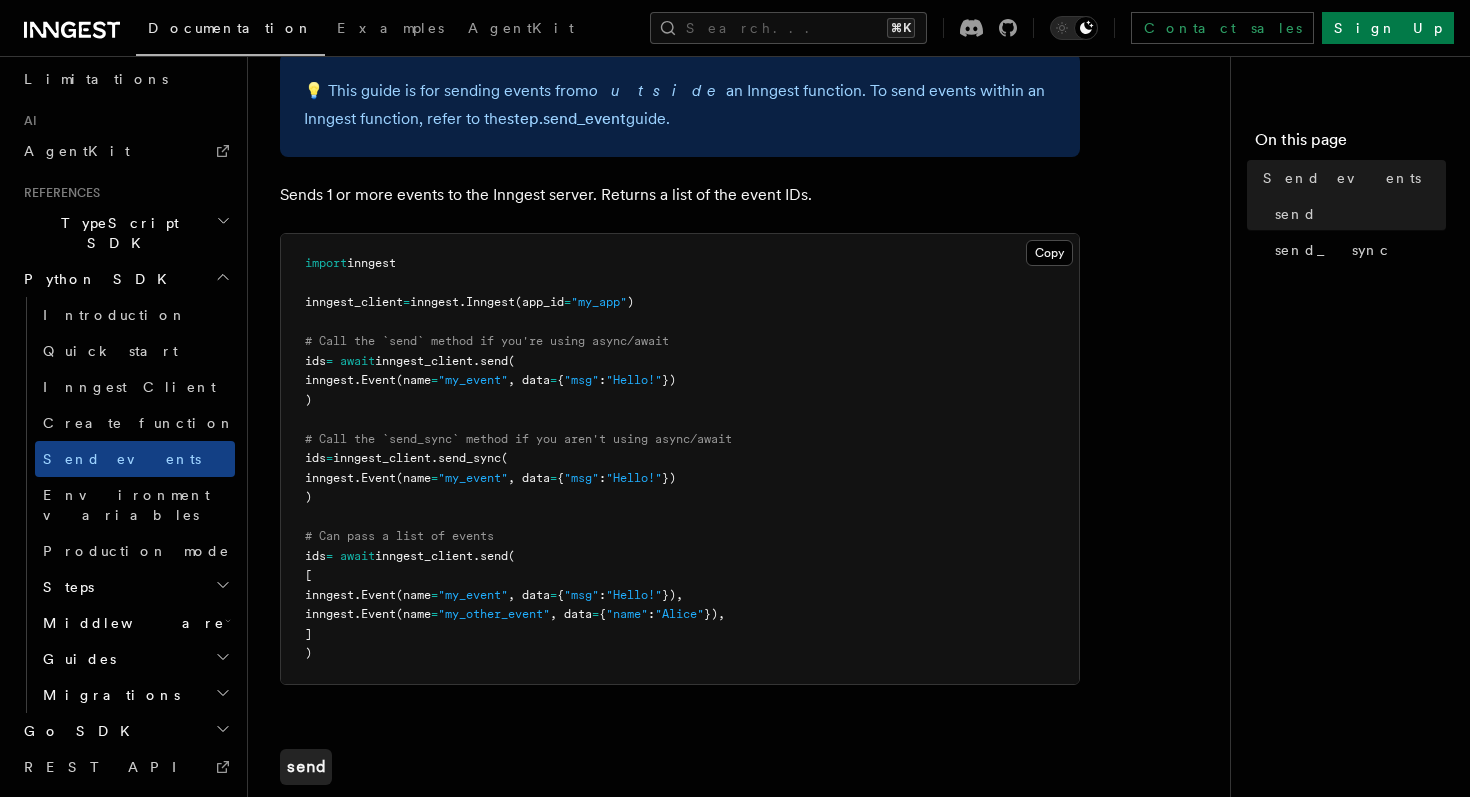 scroll, scrollTop: 141, scrollLeft: 0, axis: vertical 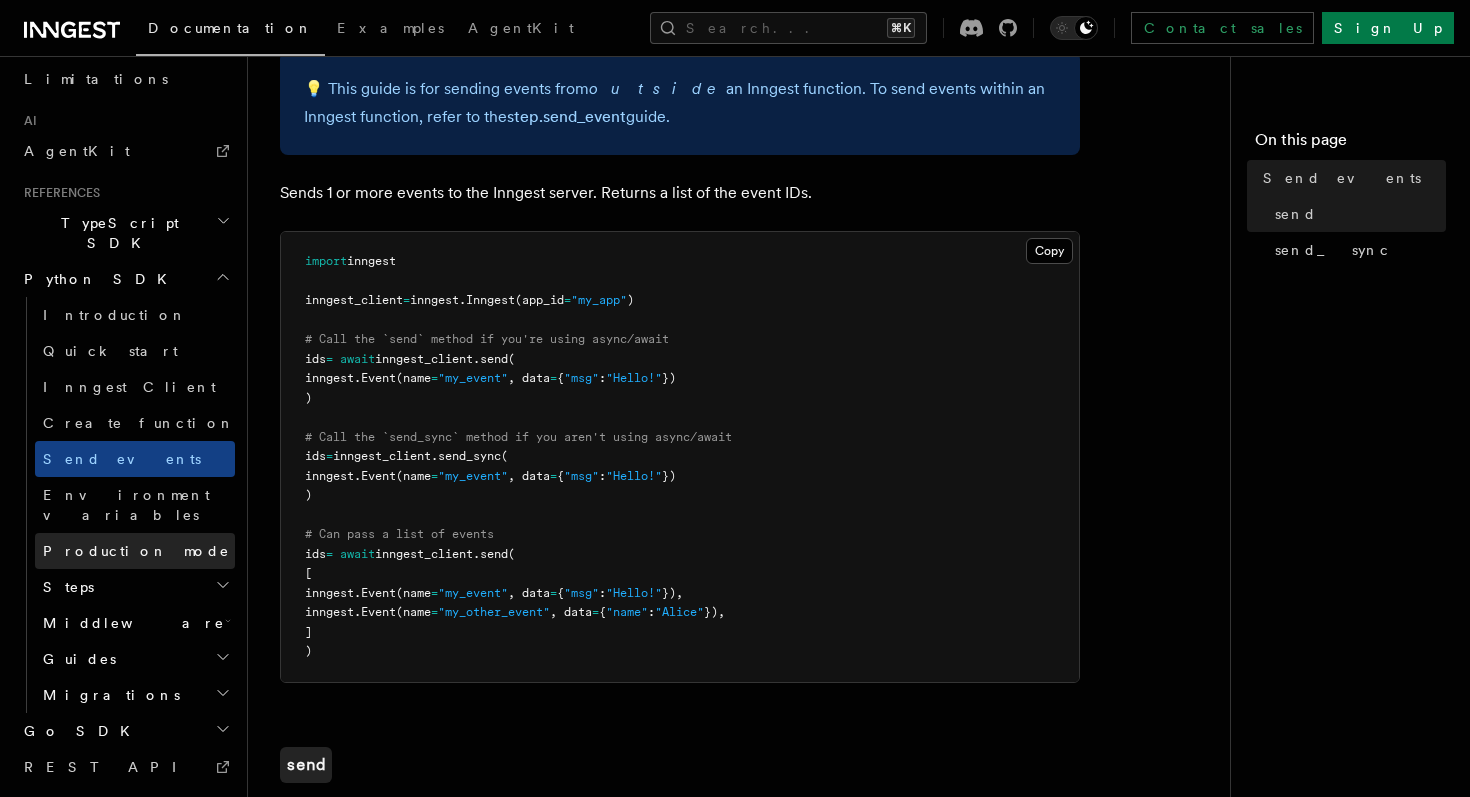 click on "Production mode" at bounding box center (136, 551) 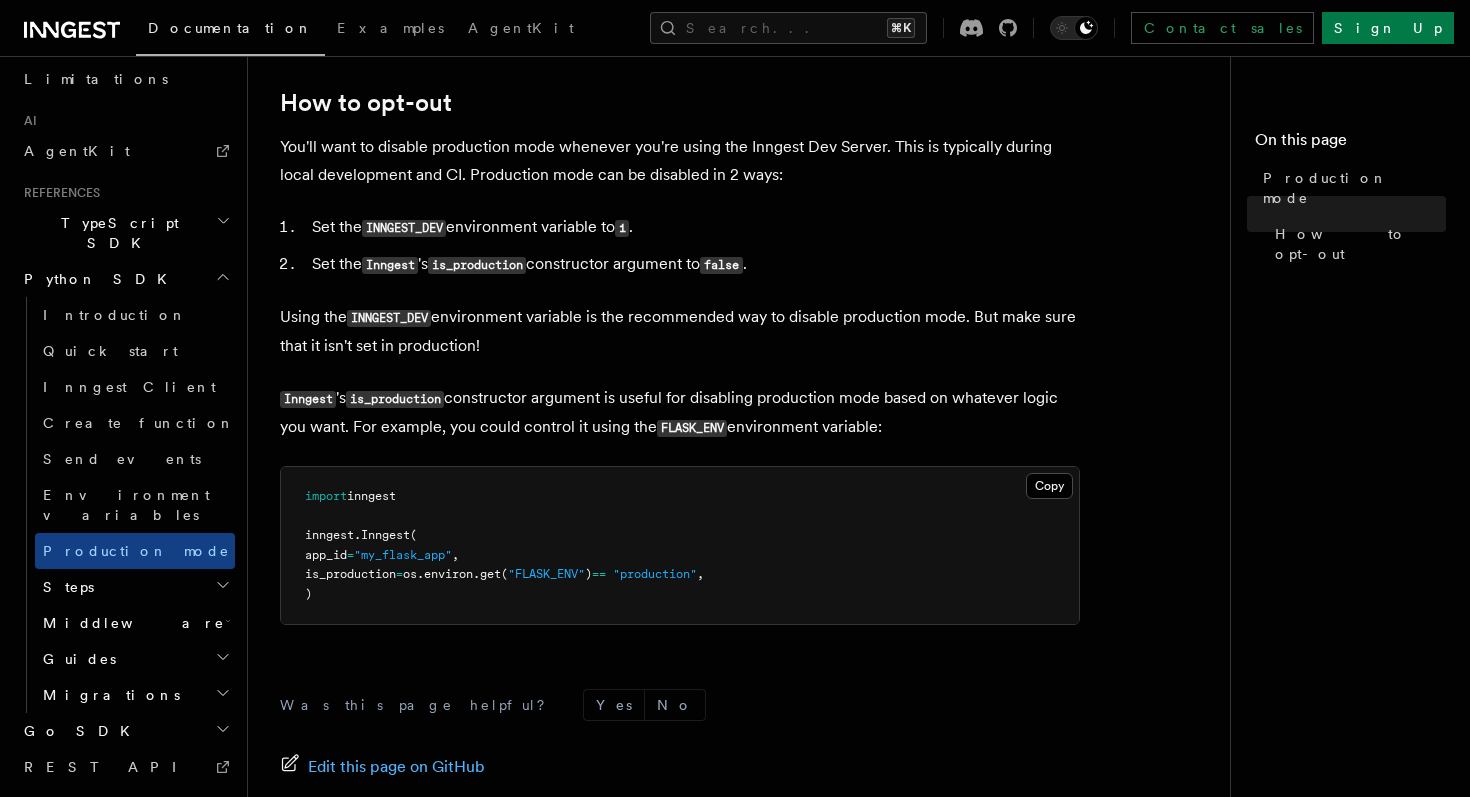 scroll, scrollTop: 211, scrollLeft: 0, axis: vertical 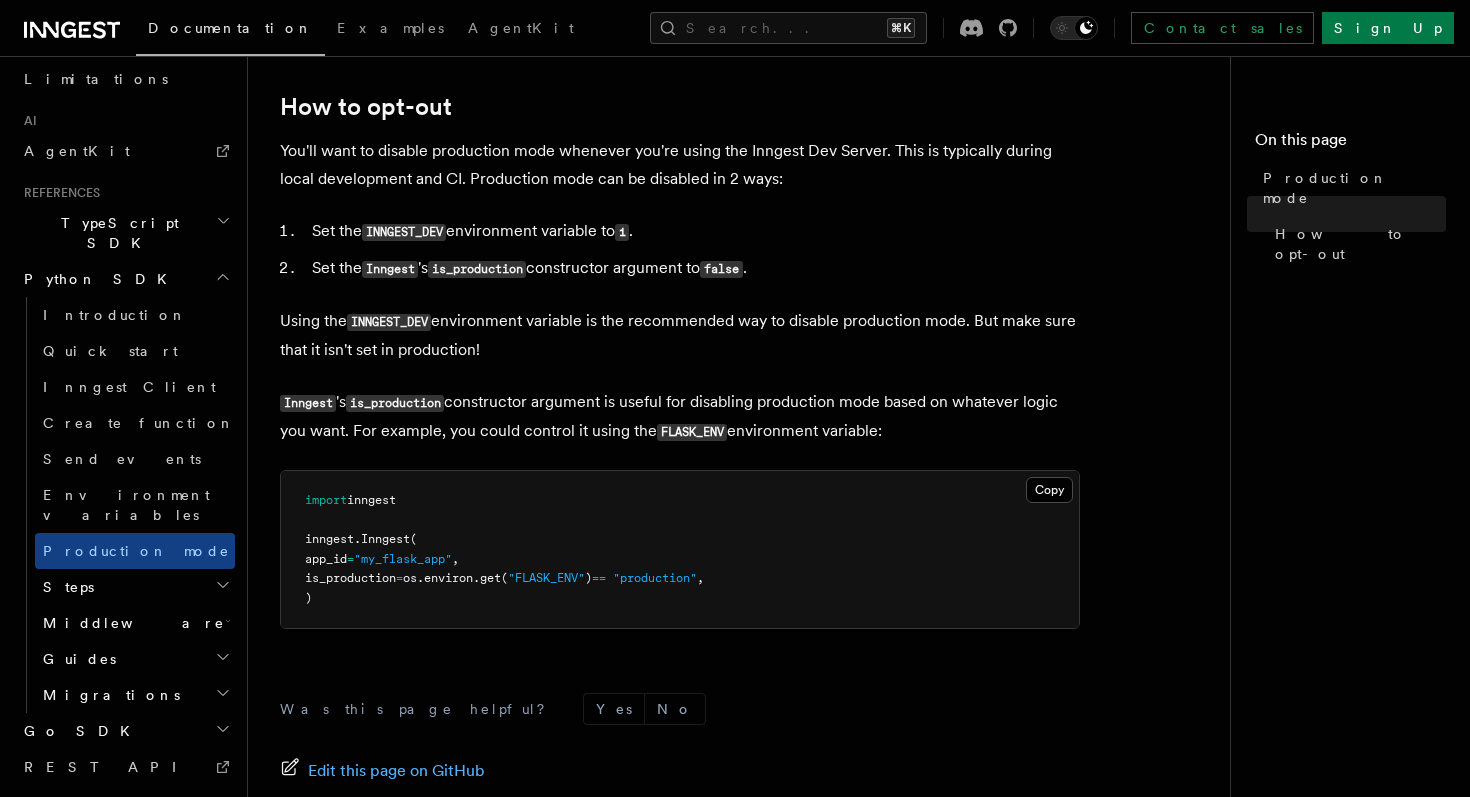 click on "Steps" at bounding box center [135, 587] 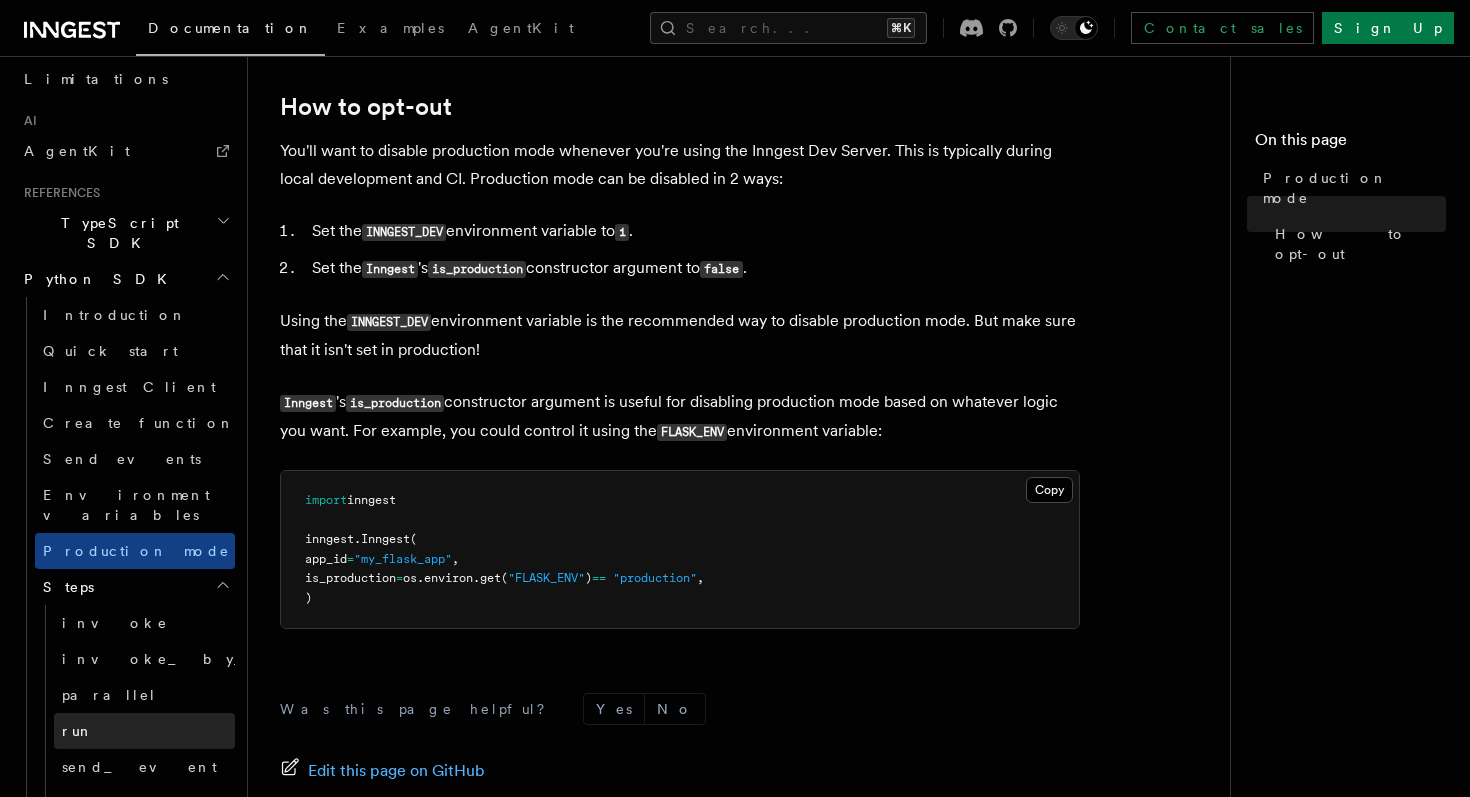 click on "run" at bounding box center [144, 731] 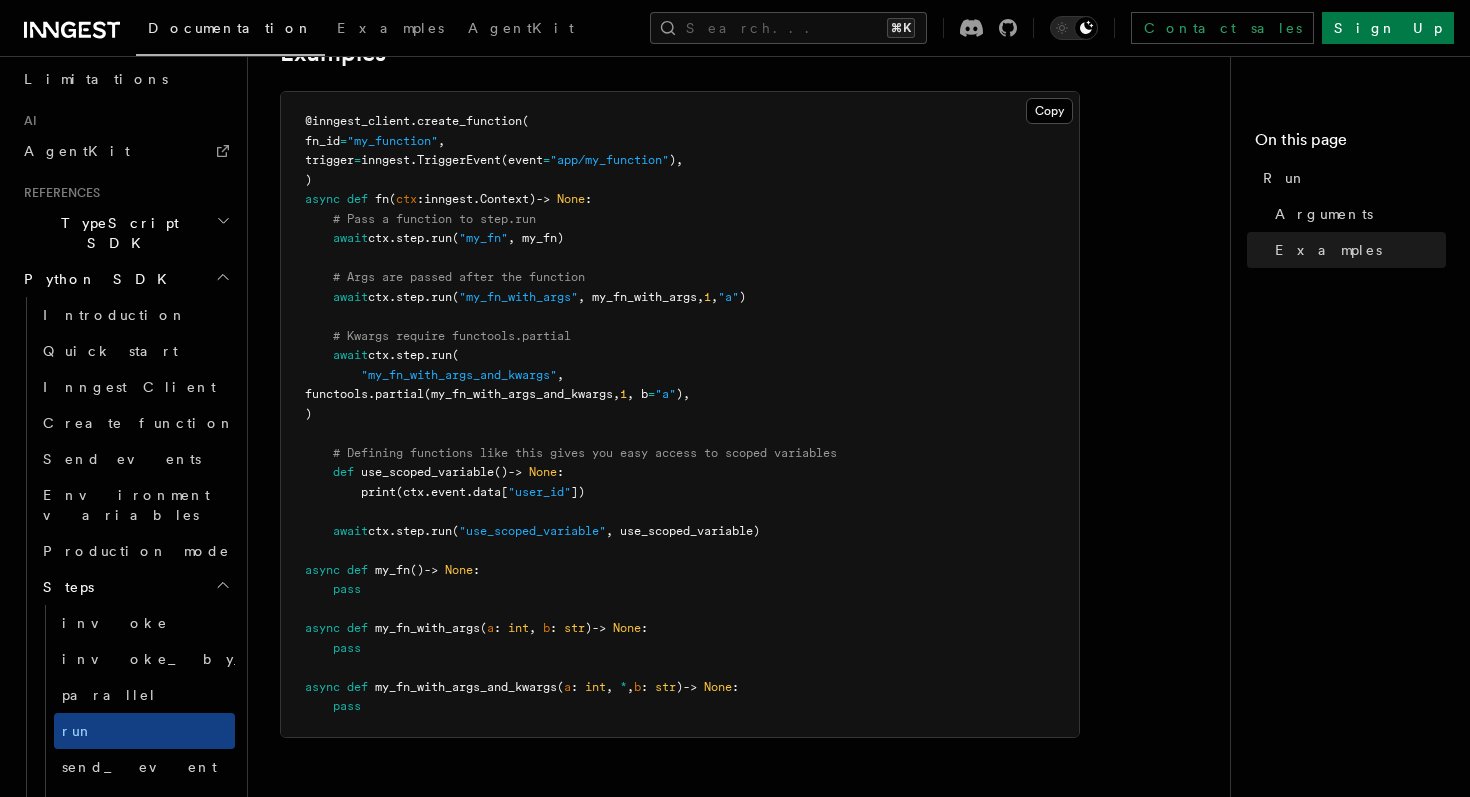 scroll, scrollTop: 676, scrollLeft: 0, axis: vertical 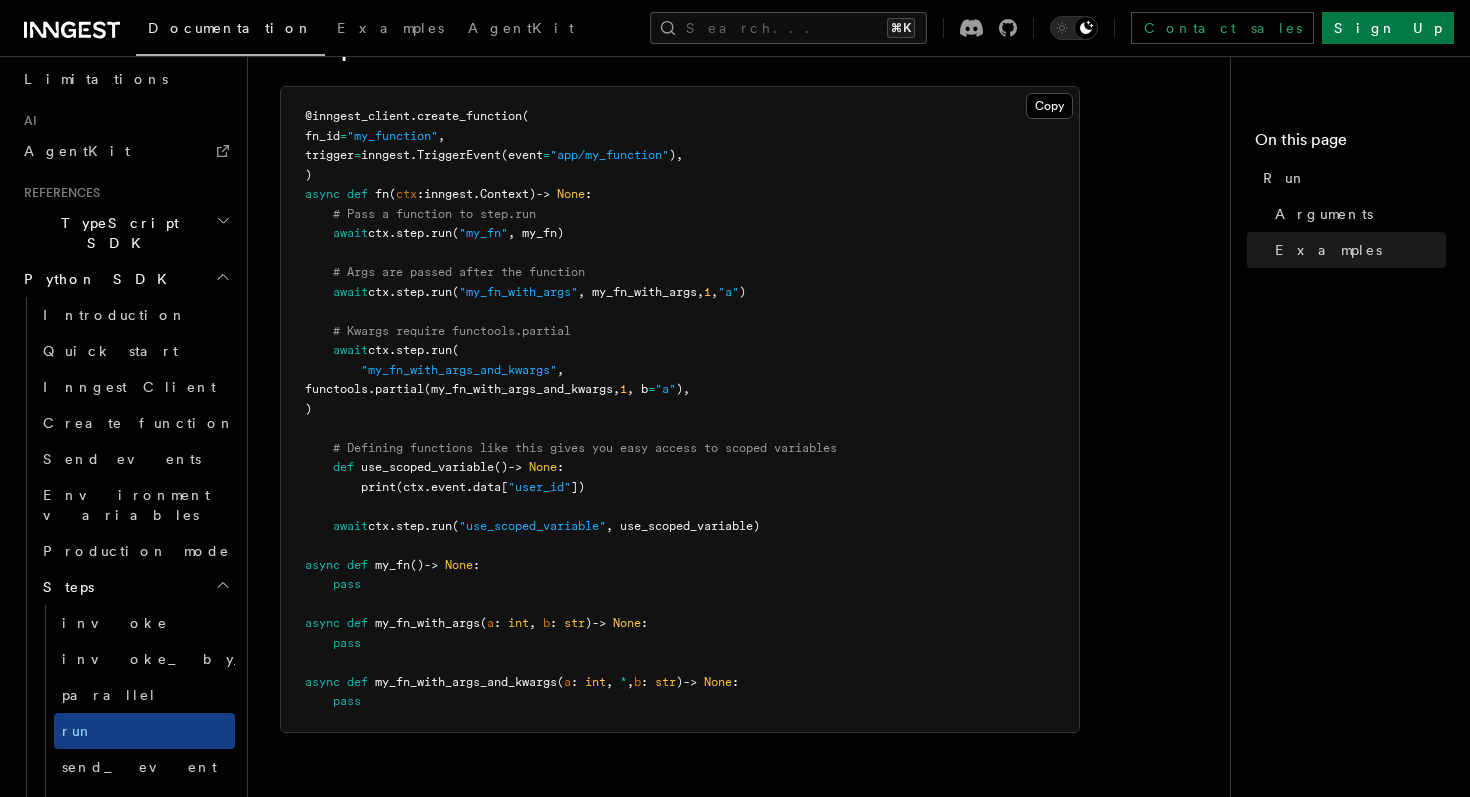 click on "Middleware" at bounding box center [135, 911] 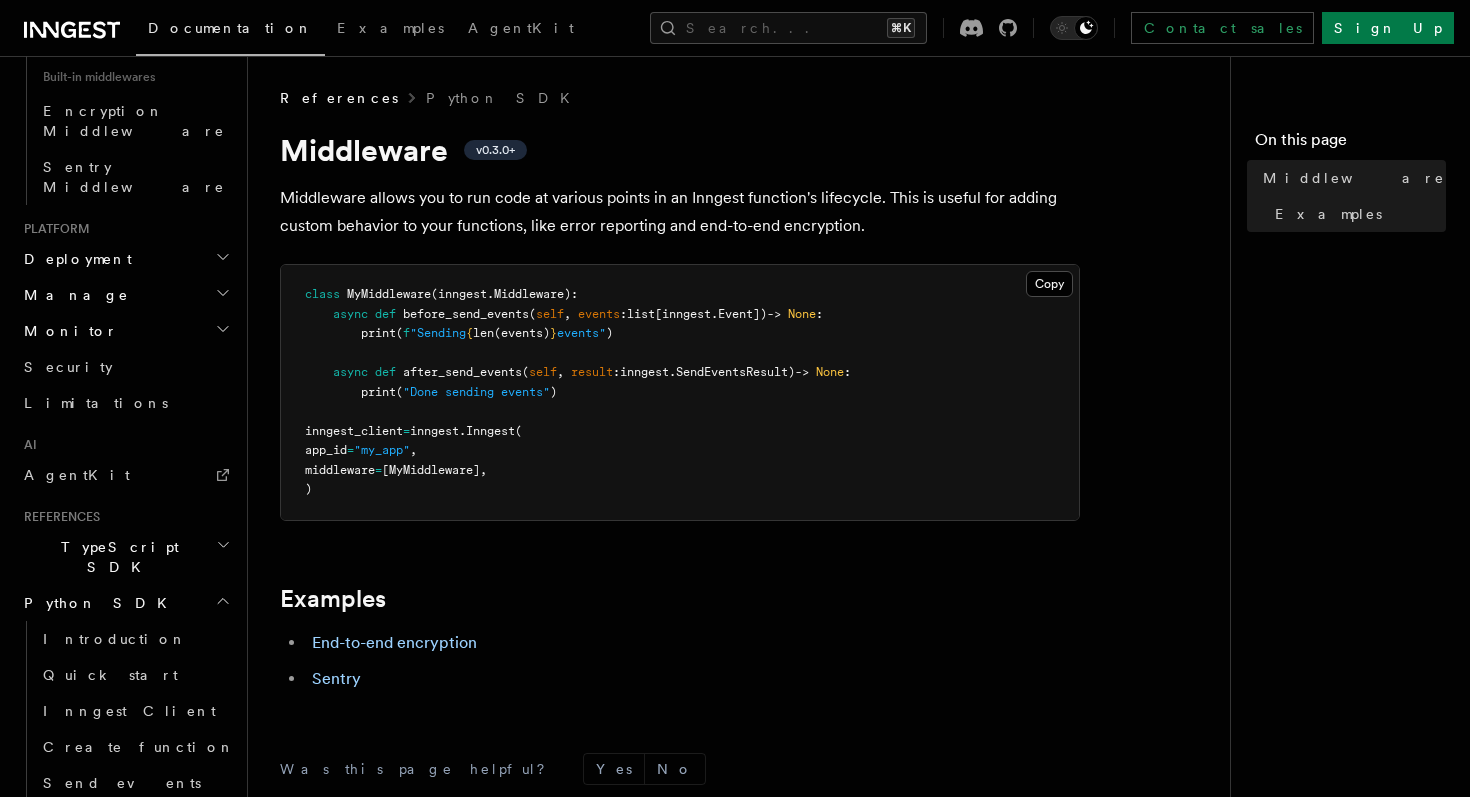 click on "Lifecycle" at bounding box center (144, 1019) 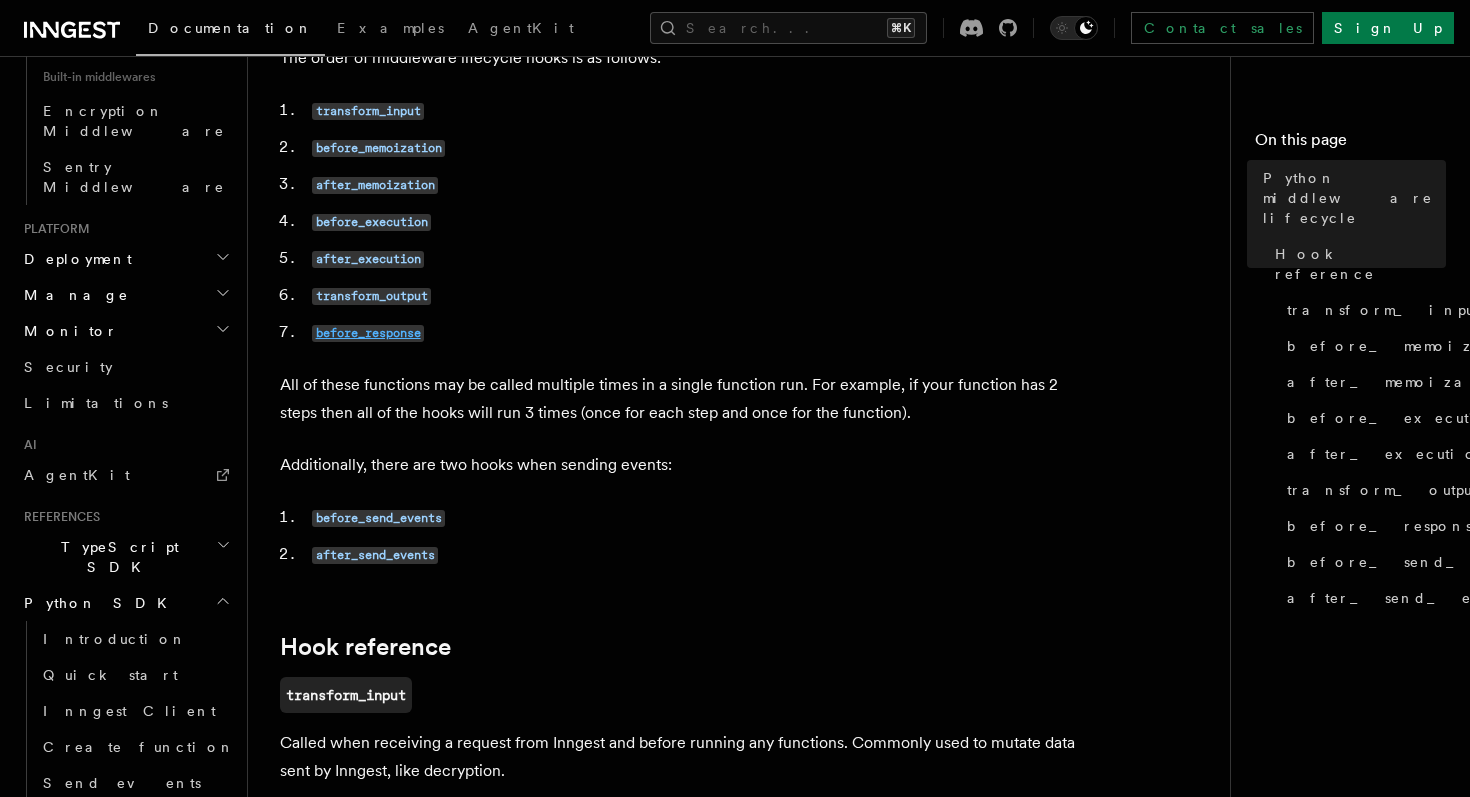 scroll, scrollTop: 146, scrollLeft: 0, axis: vertical 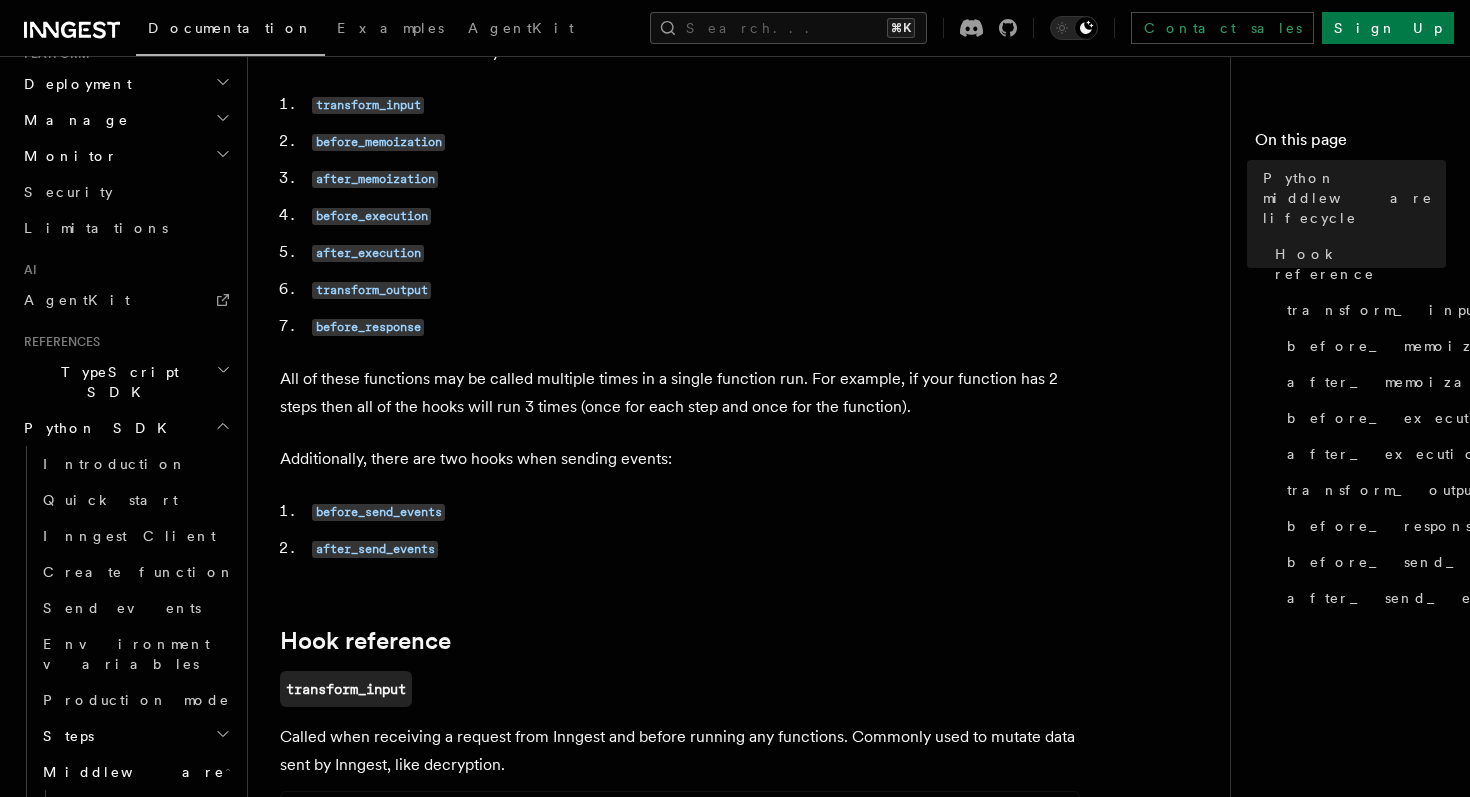 click on "Guides" at bounding box center [135, 880] 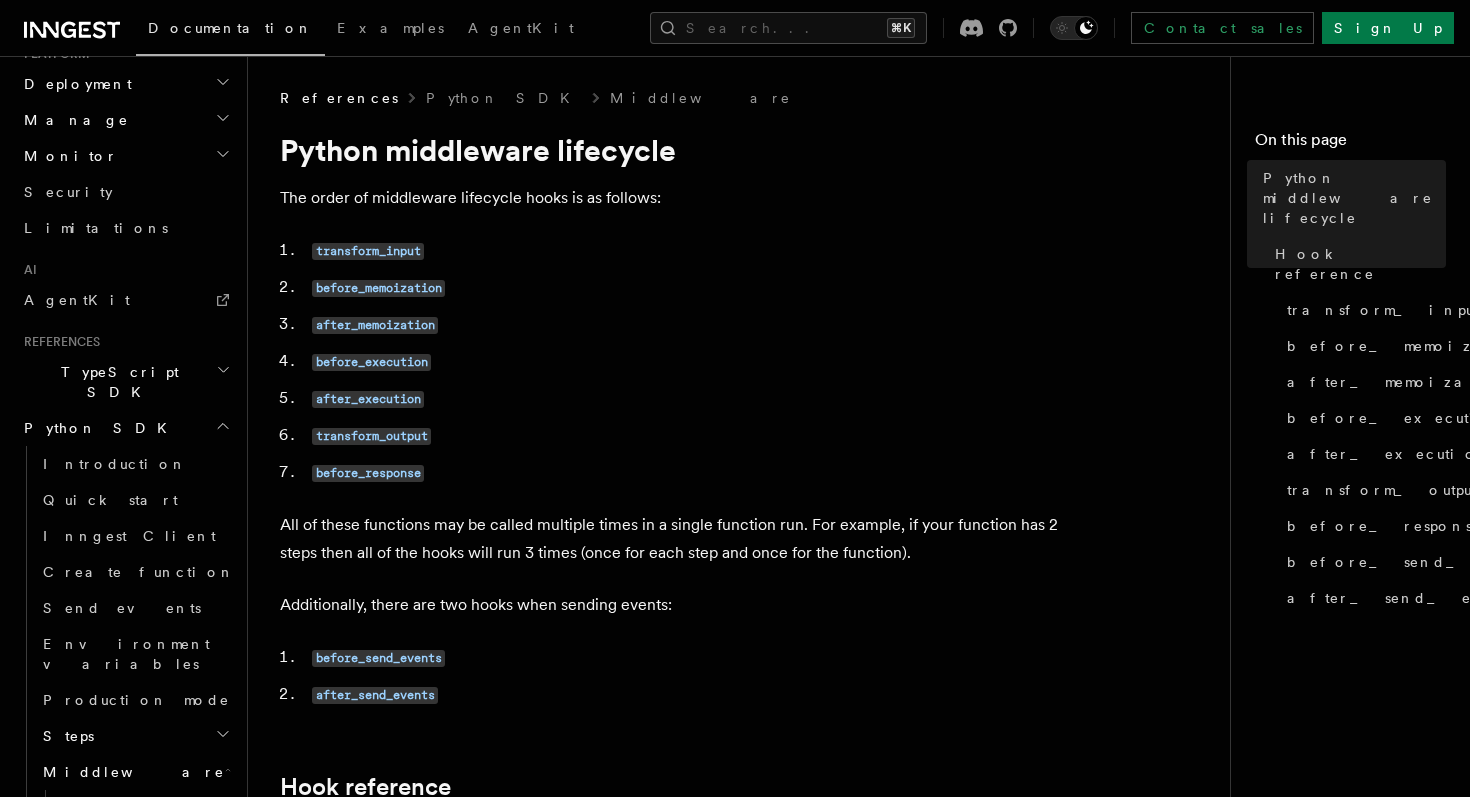 scroll, scrollTop: 1307, scrollLeft: 0, axis: vertical 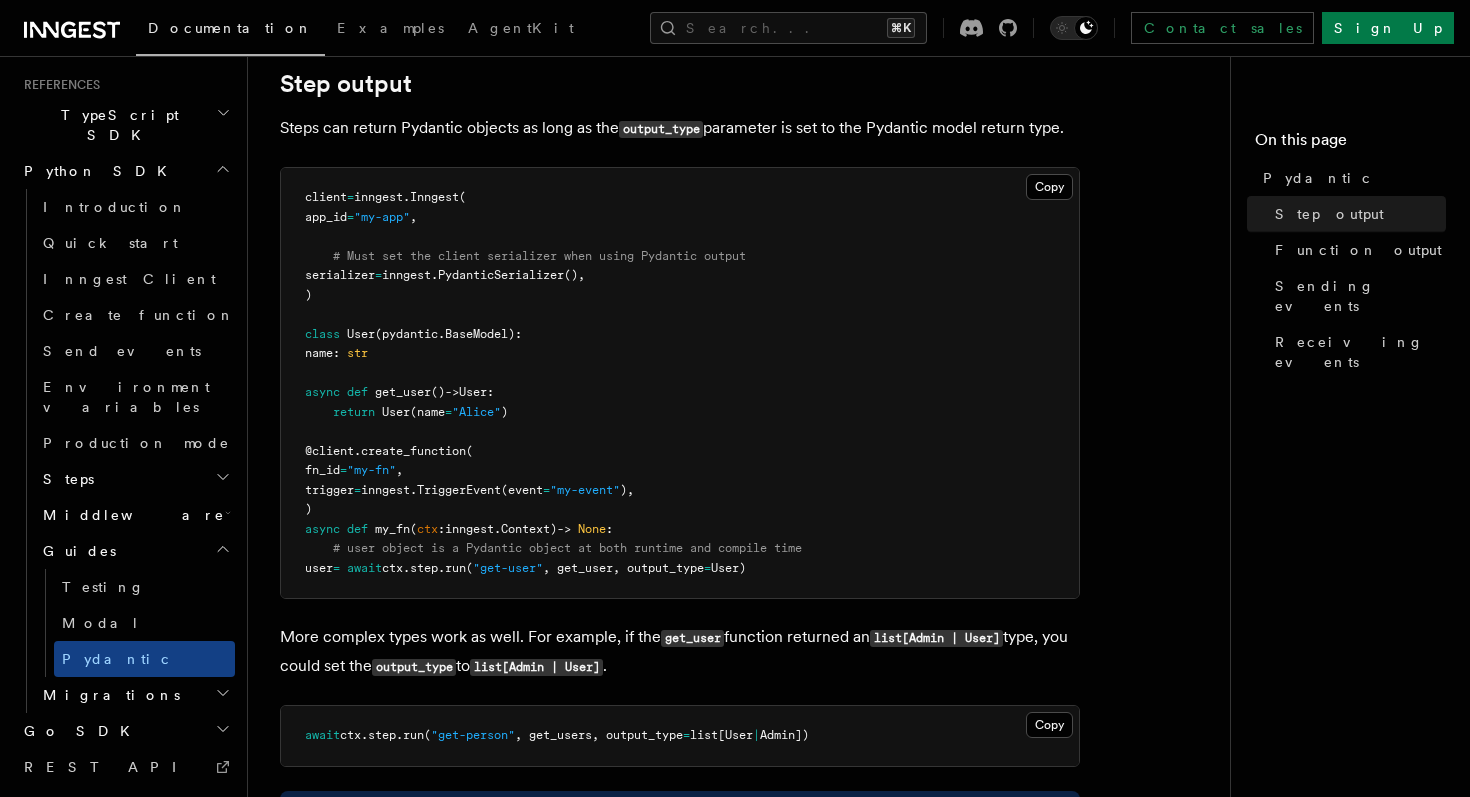 click on "Steps" at bounding box center (135, 479) 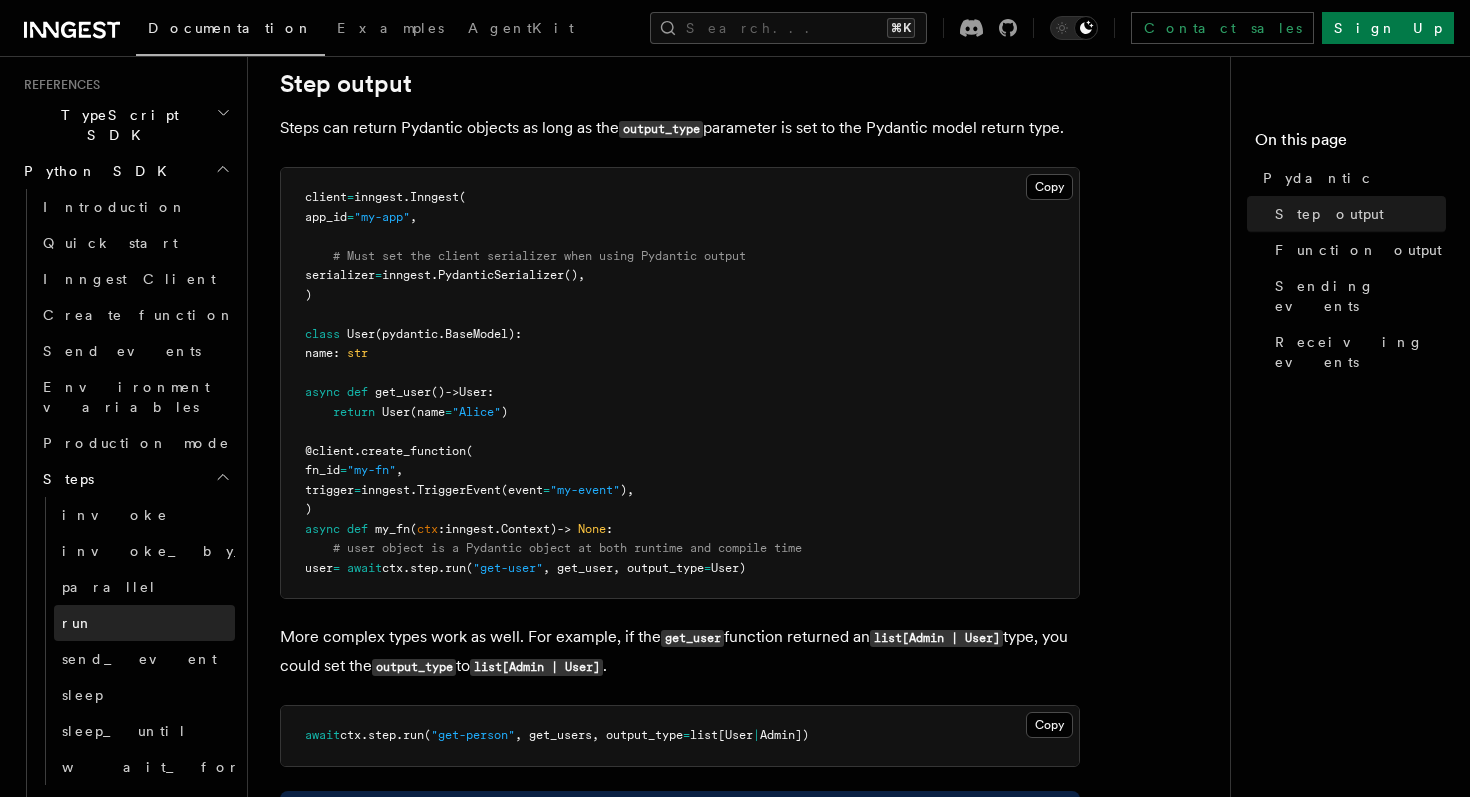 click on "run" at bounding box center (144, 623) 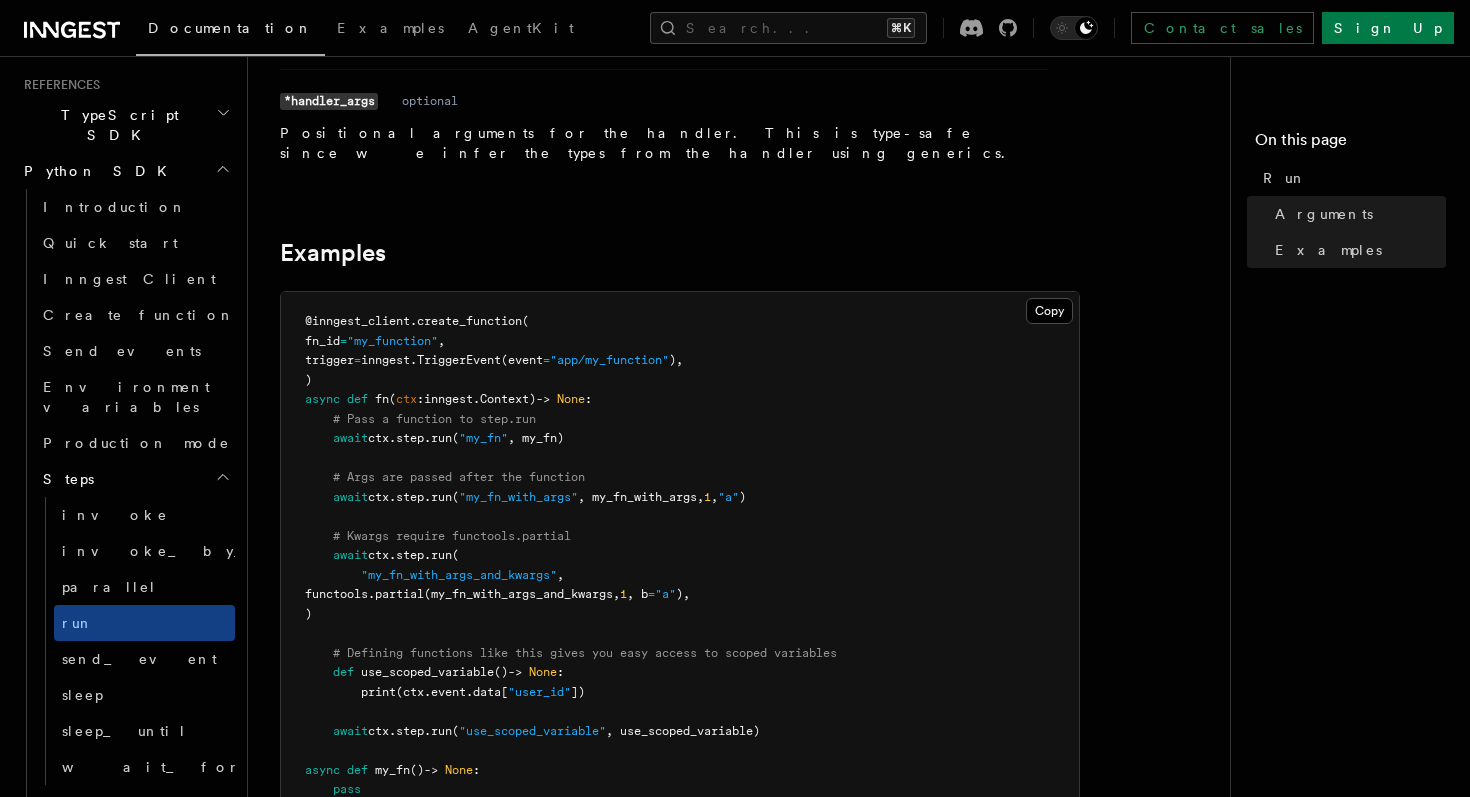 scroll, scrollTop: 468, scrollLeft: 0, axis: vertical 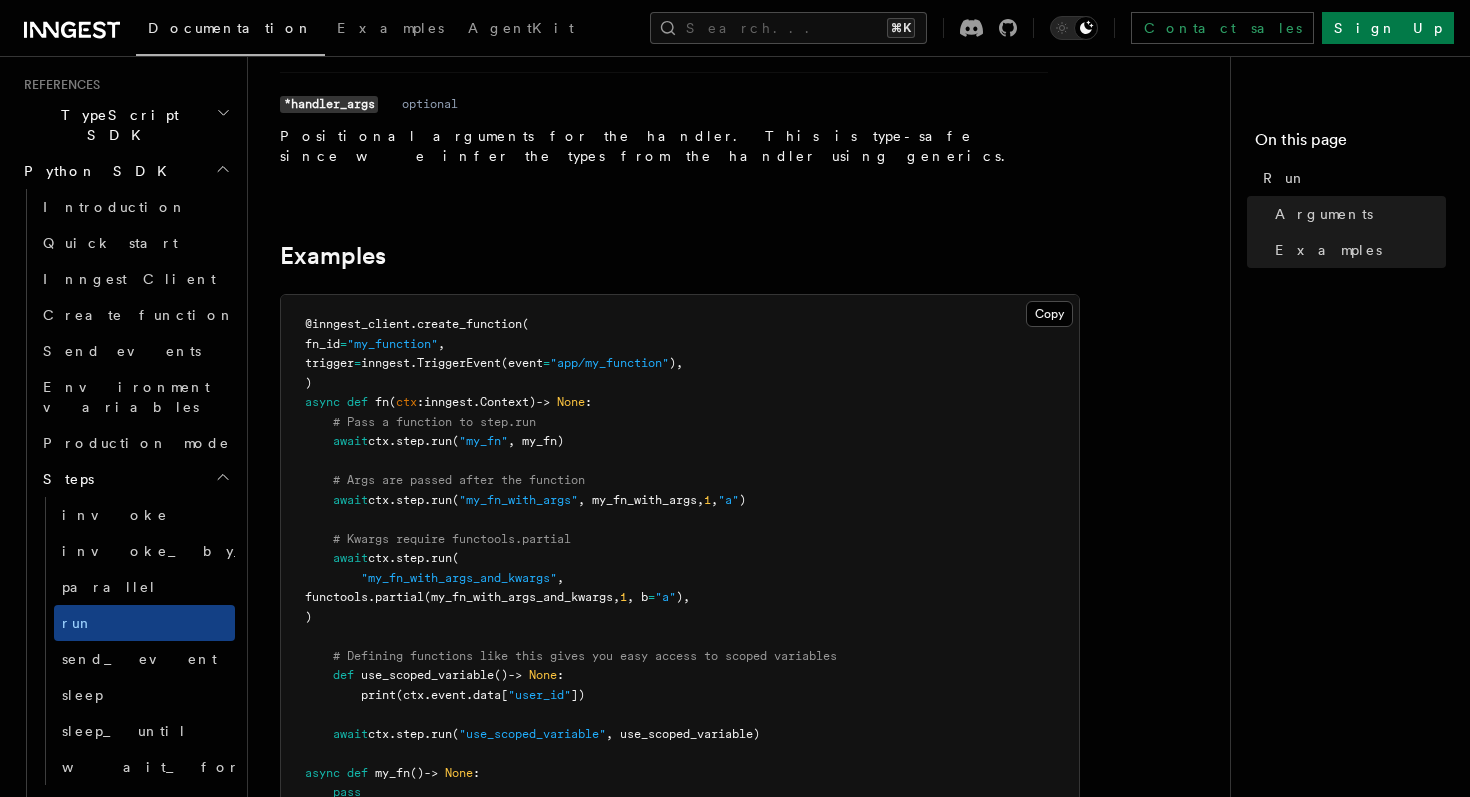 click on "inngest." at bounding box center (389, 363) 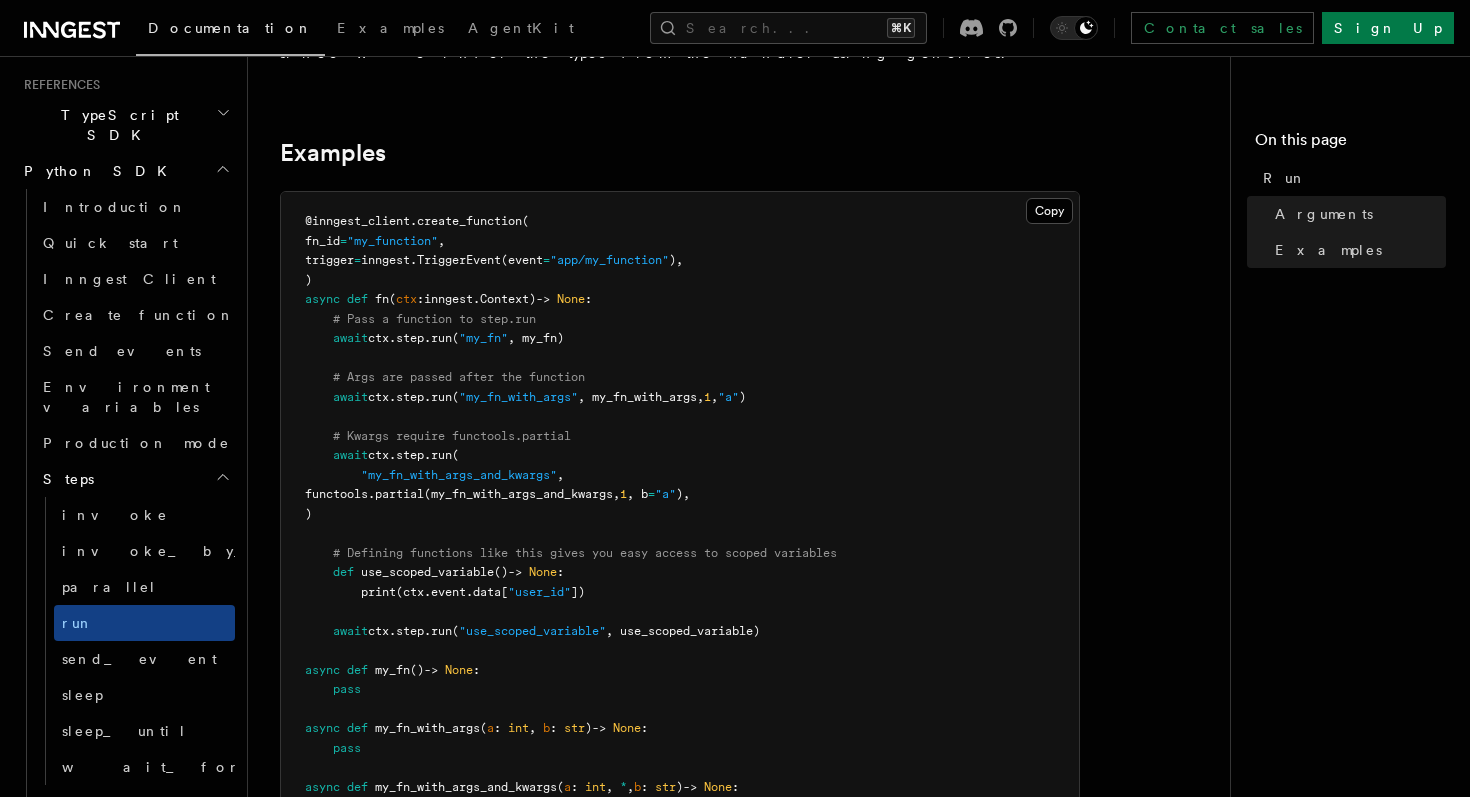 scroll, scrollTop: 577, scrollLeft: 0, axis: vertical 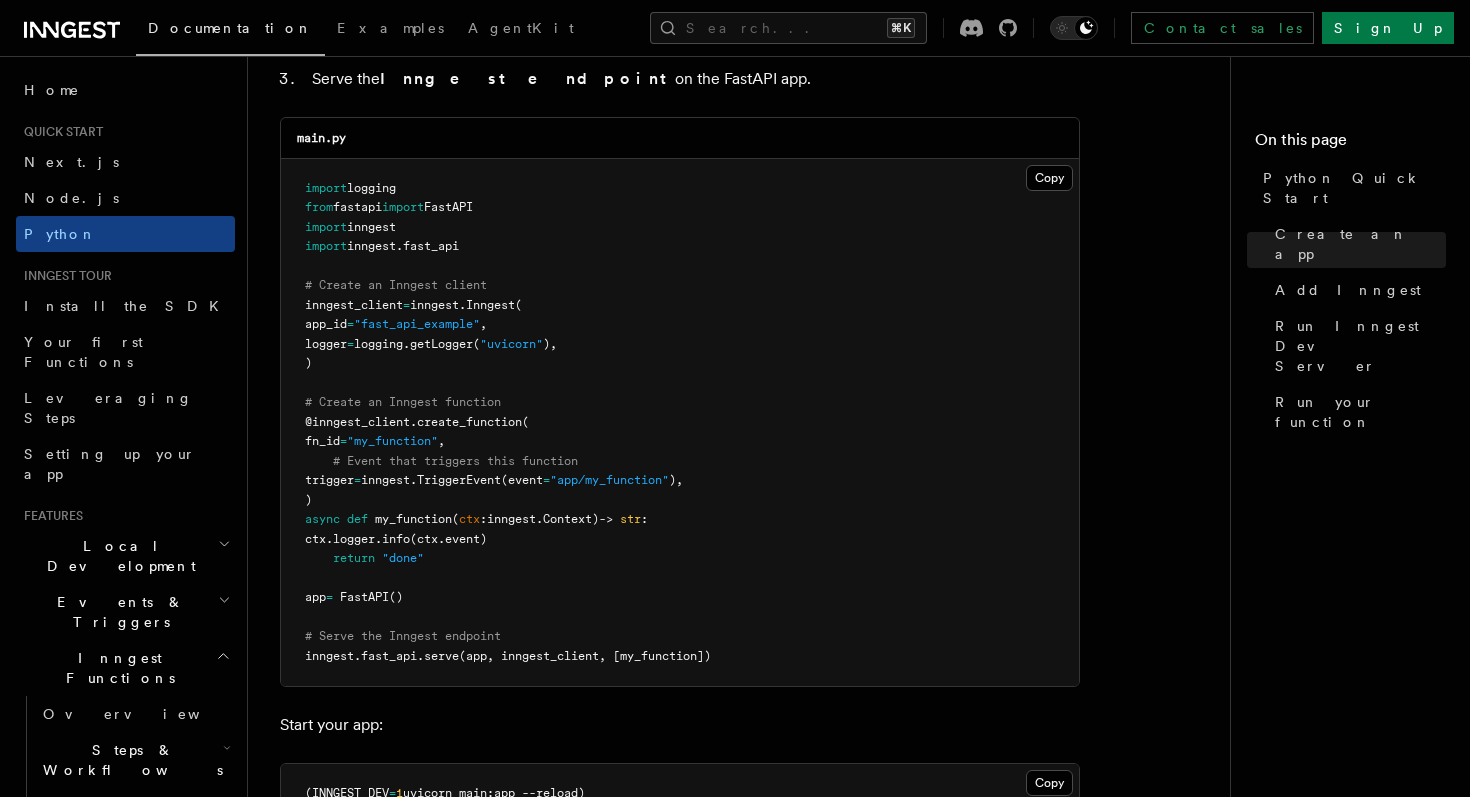 type 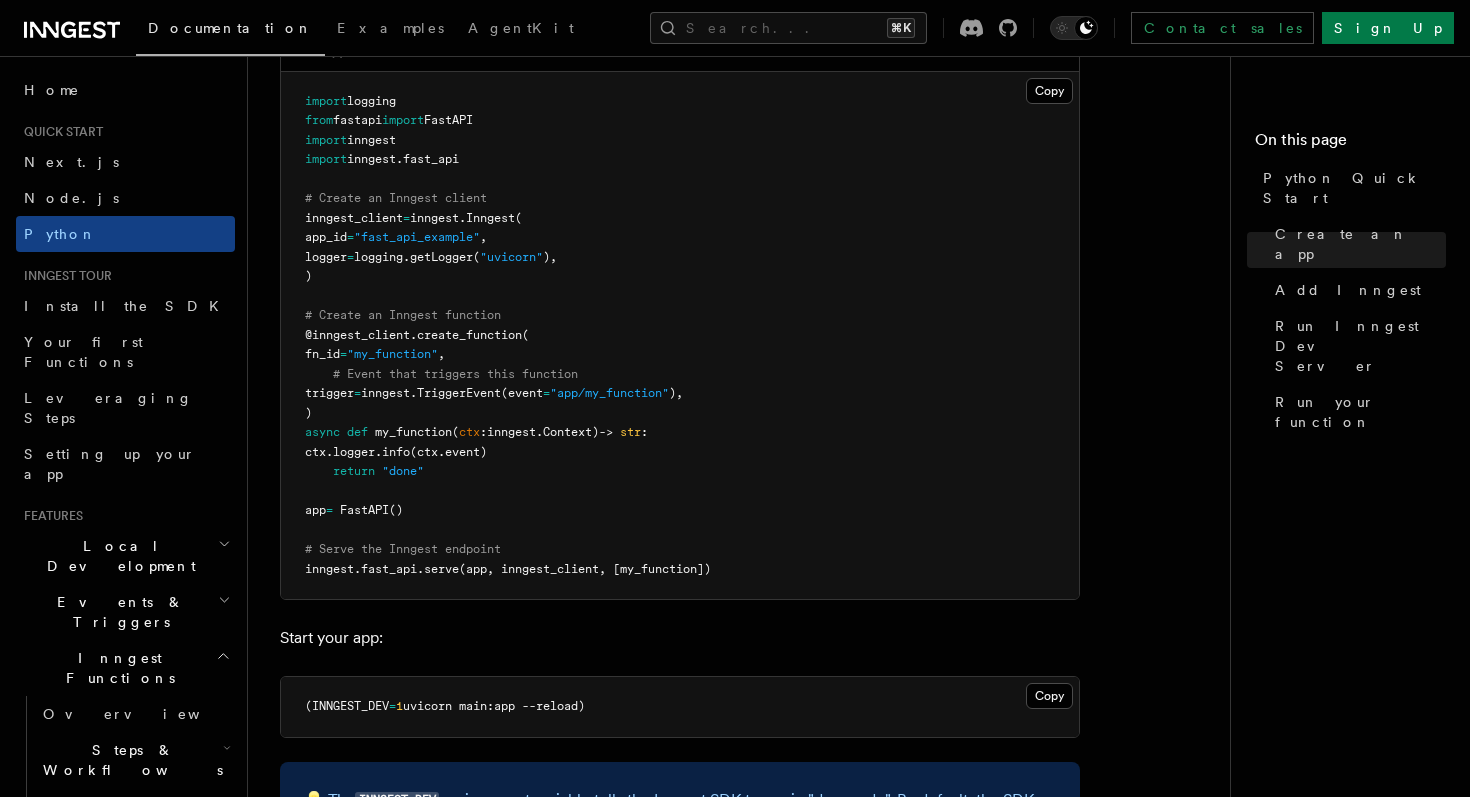 scroll, scrollTop: 1468, scrollLeft: 0, axis: vertical 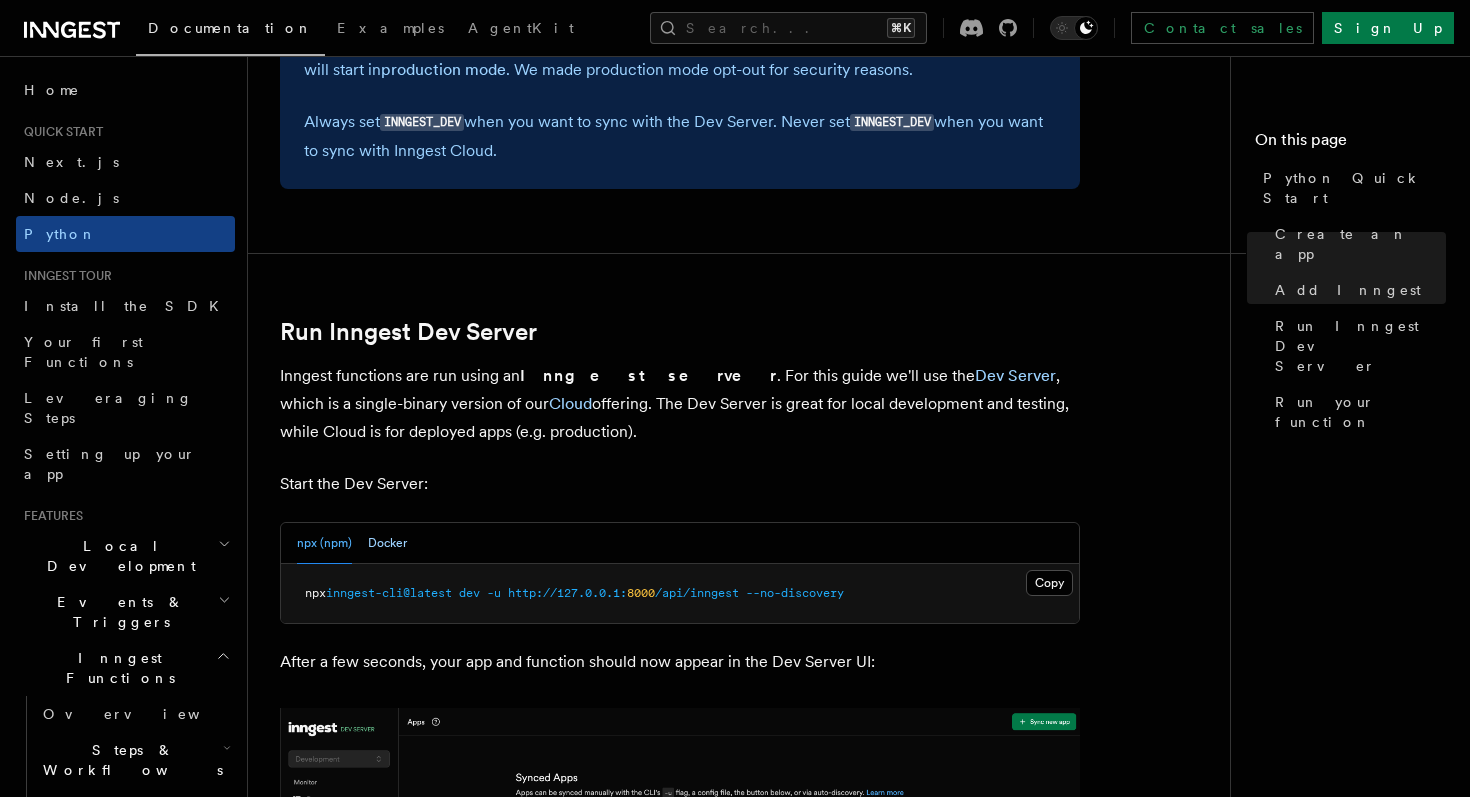 click on "Docker" at bounding box center (387, 543) 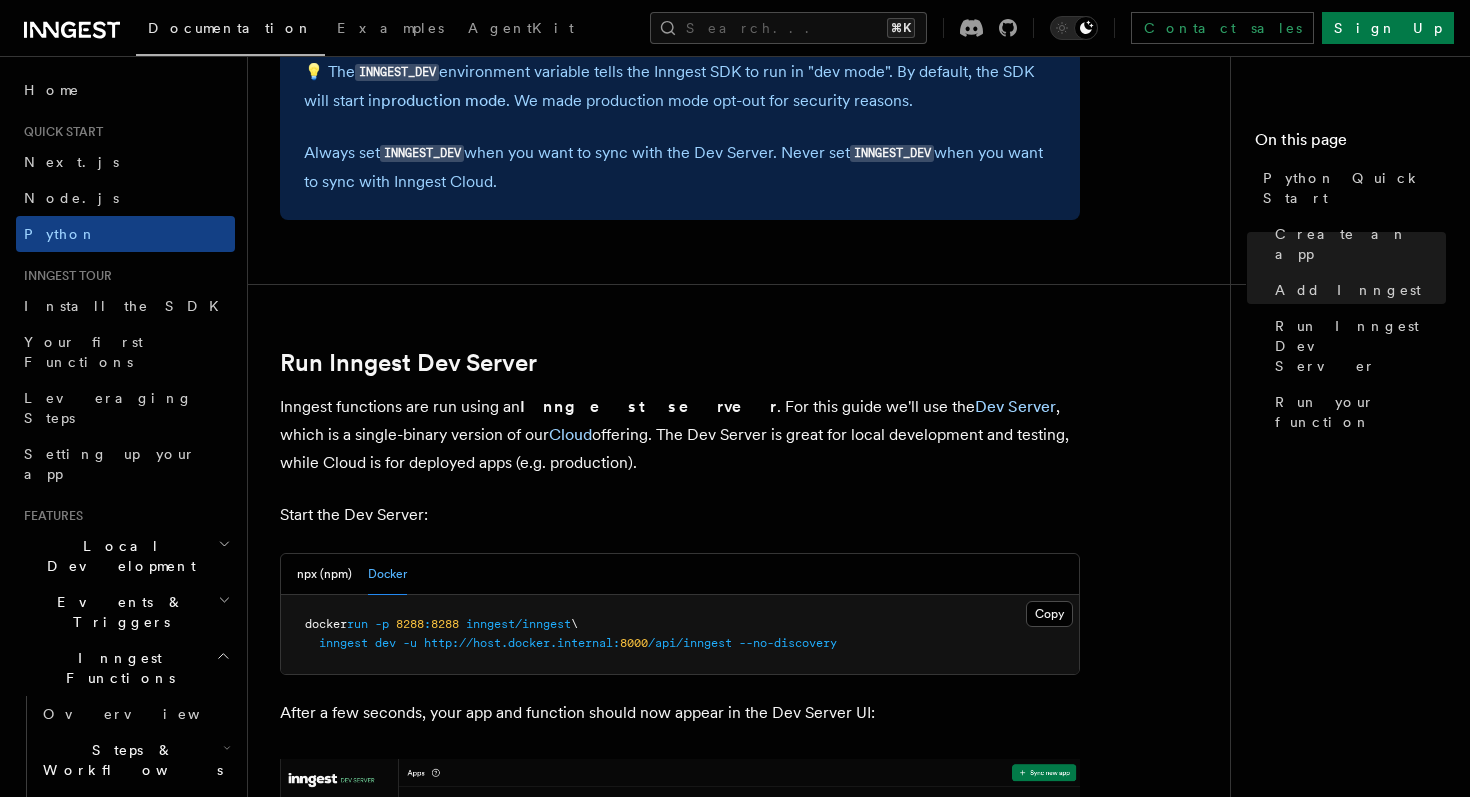 scroll, scrollTop: 2196, scrollLeft: 0, axis: vertical 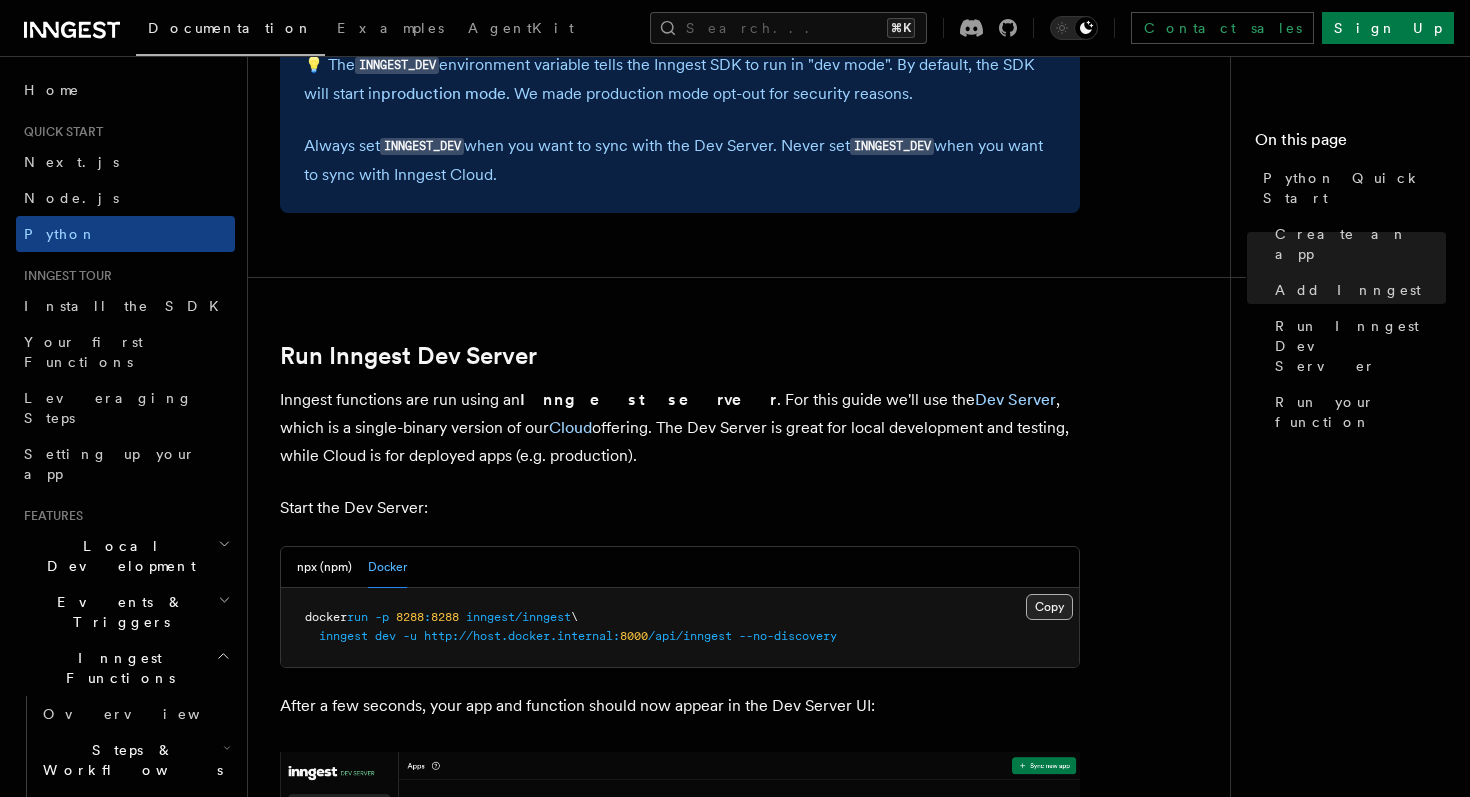 click on "Copy Copied" at bounding box center (1049, 607) 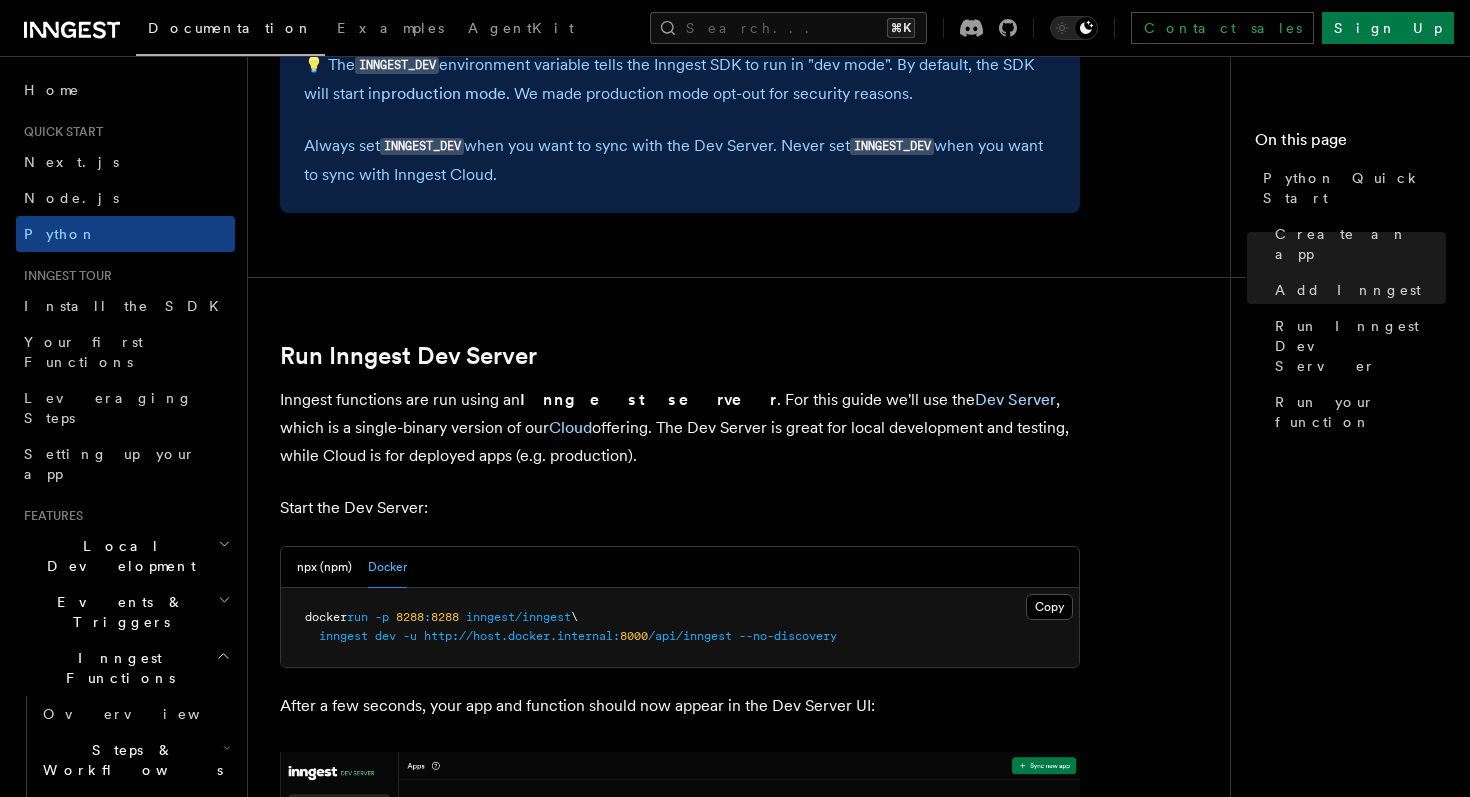 type 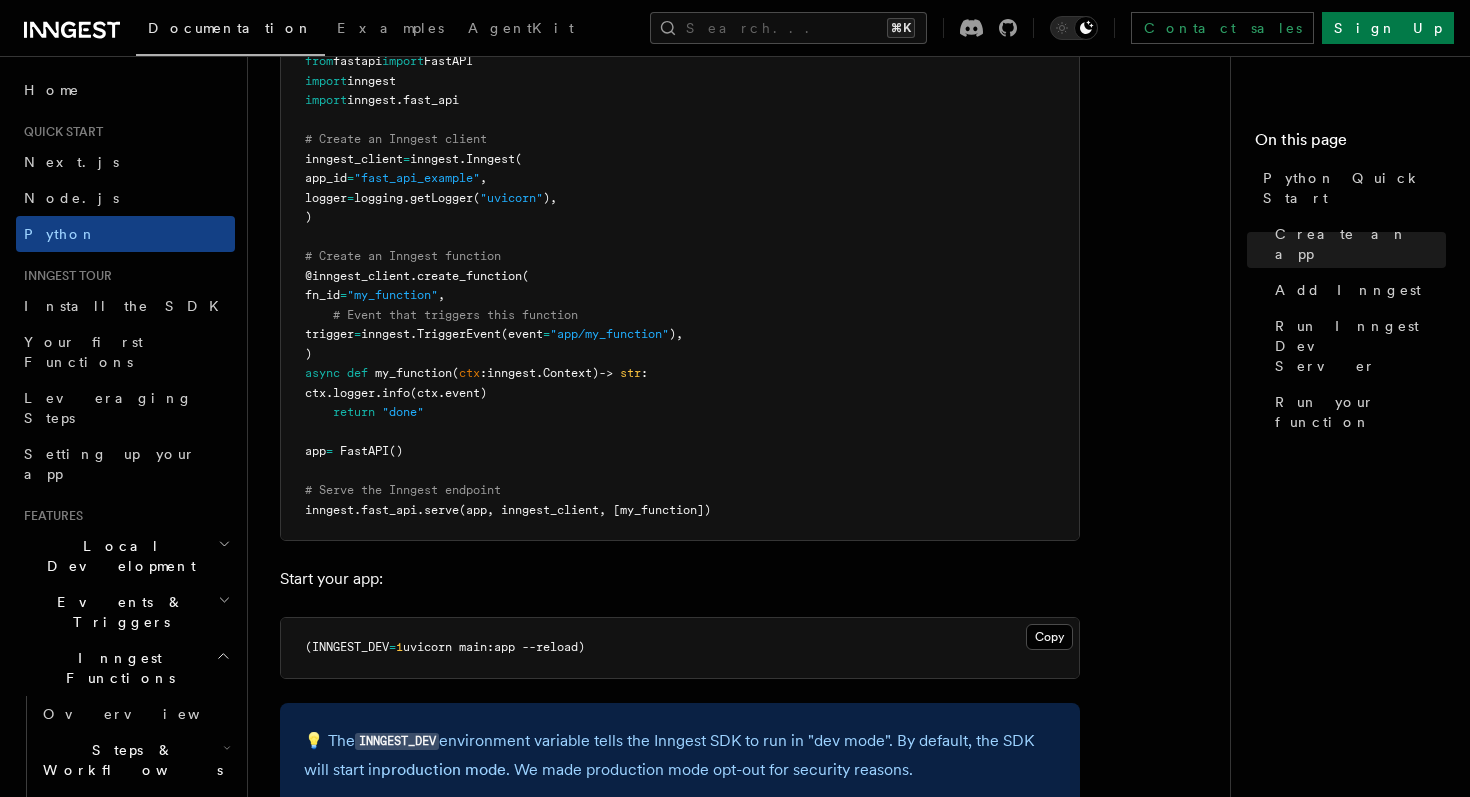 scroll, scrollTop: 1519, scrollLeft: 0, axis: vertical 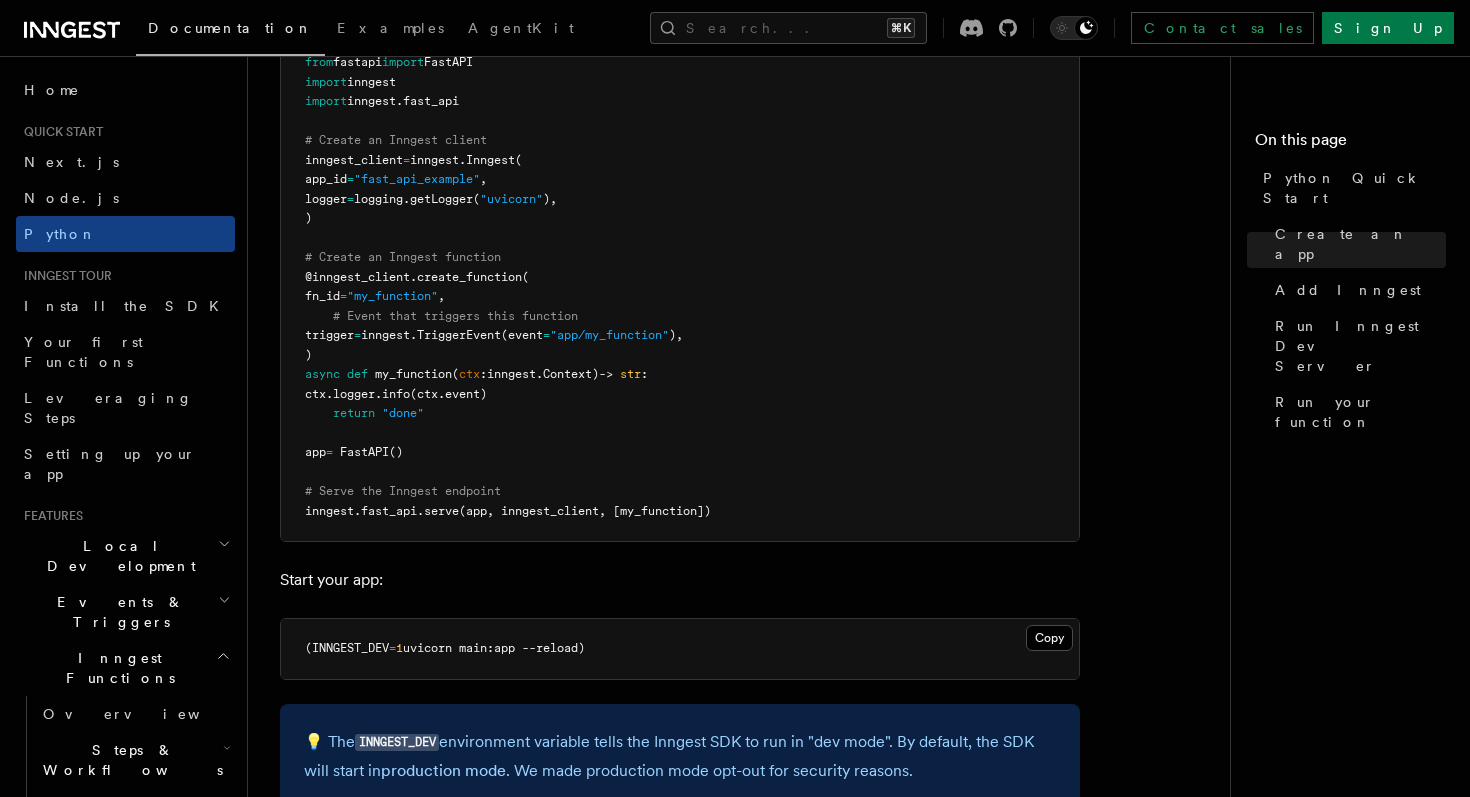 drag, startPoint x: 531, startPoint y: 396, endPoint x: 332, endPoint y: 394, distance: 199.01006 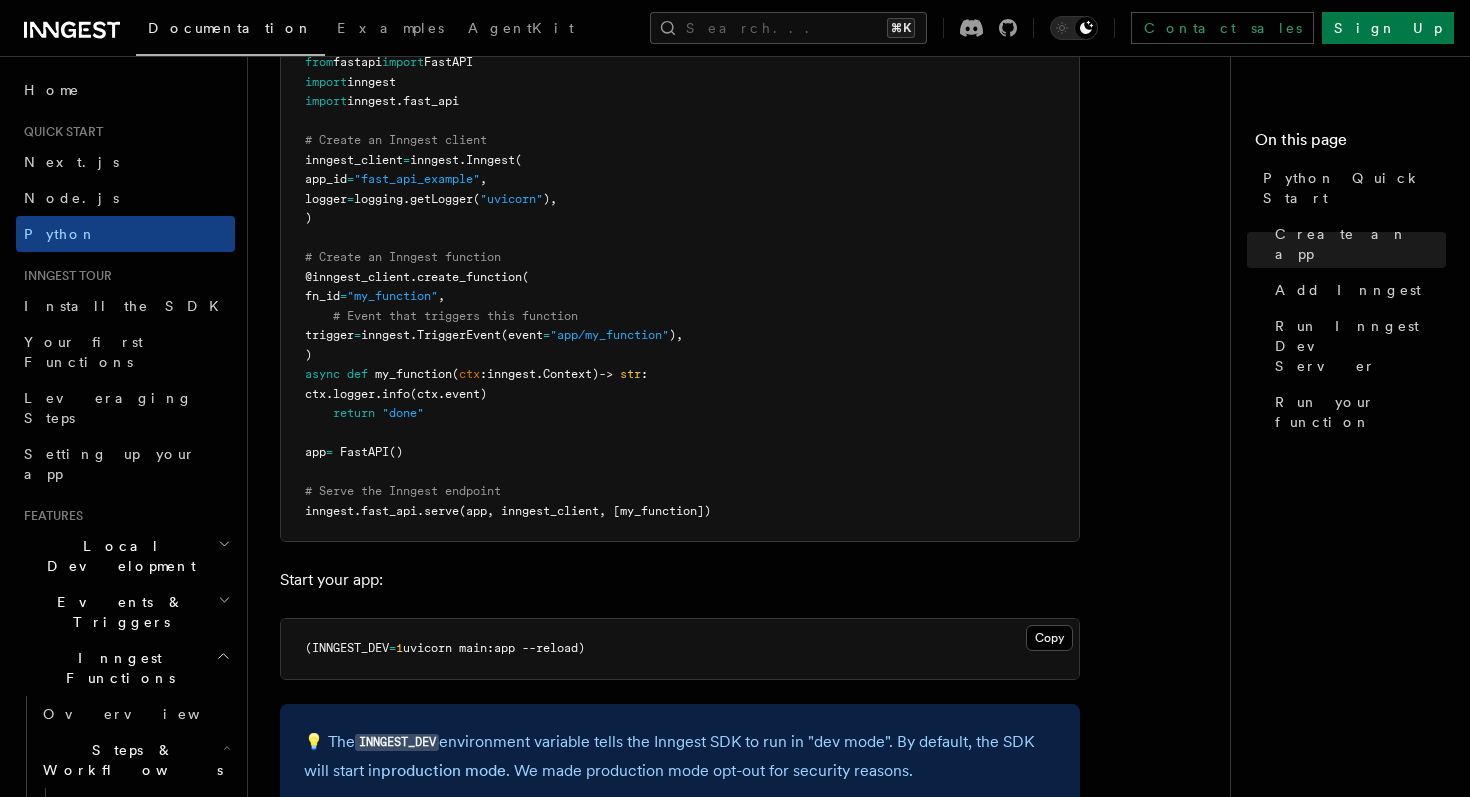 click on "Function steps" at bounding box center (139, 842) 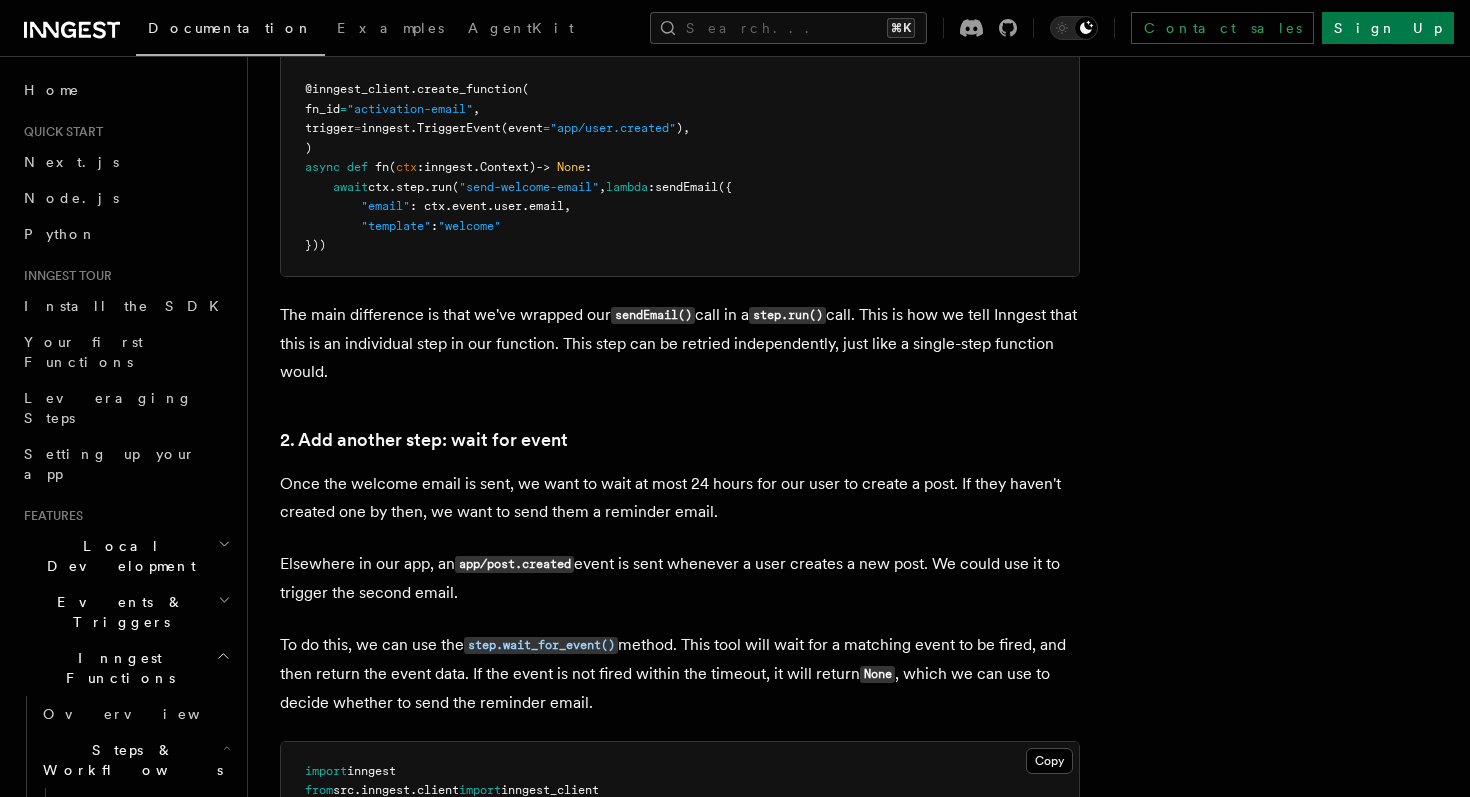 scroll, scrollTop: 0, scrollLeft: 0, axis: both 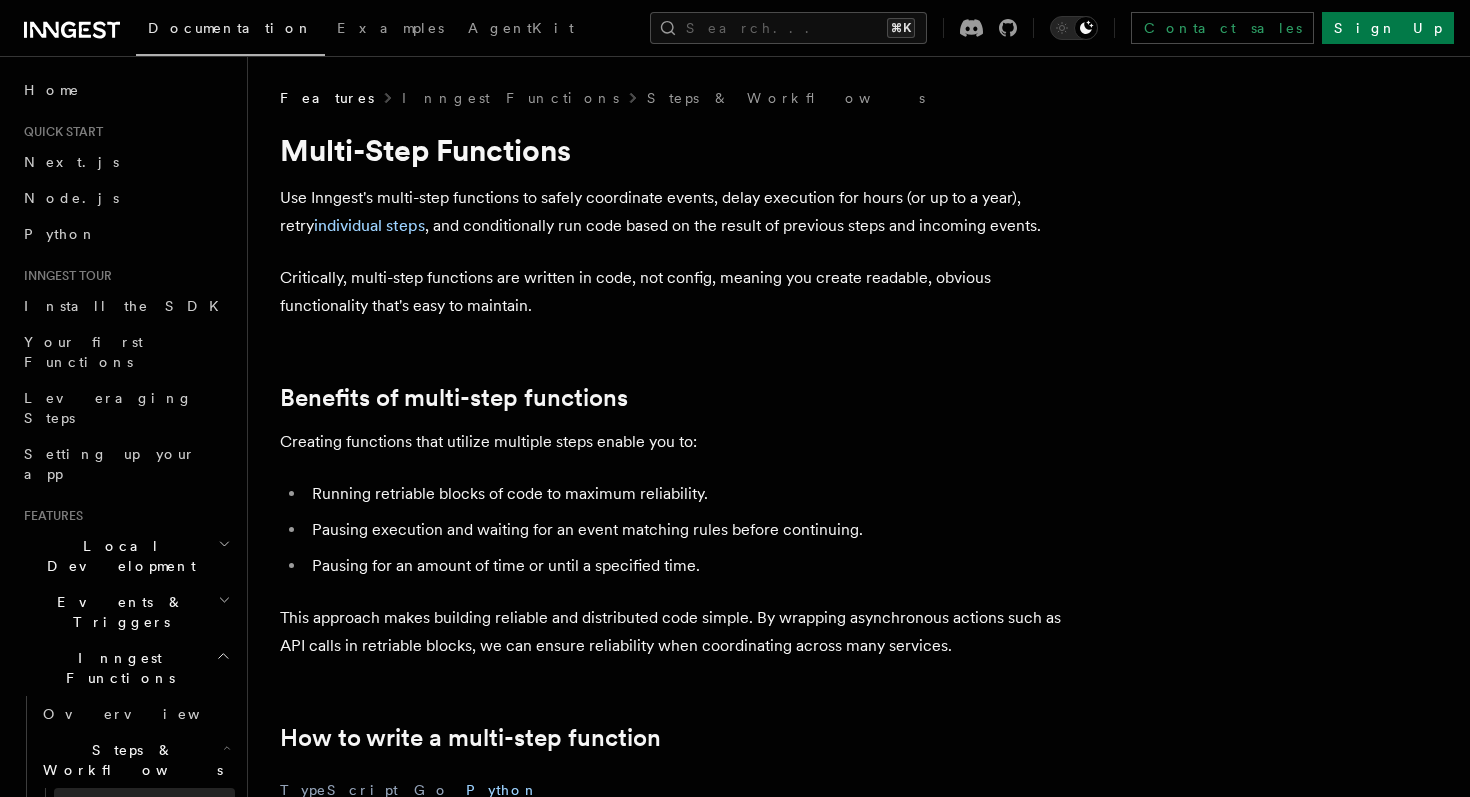 click on "Overview" at bounding box center [144, 806] 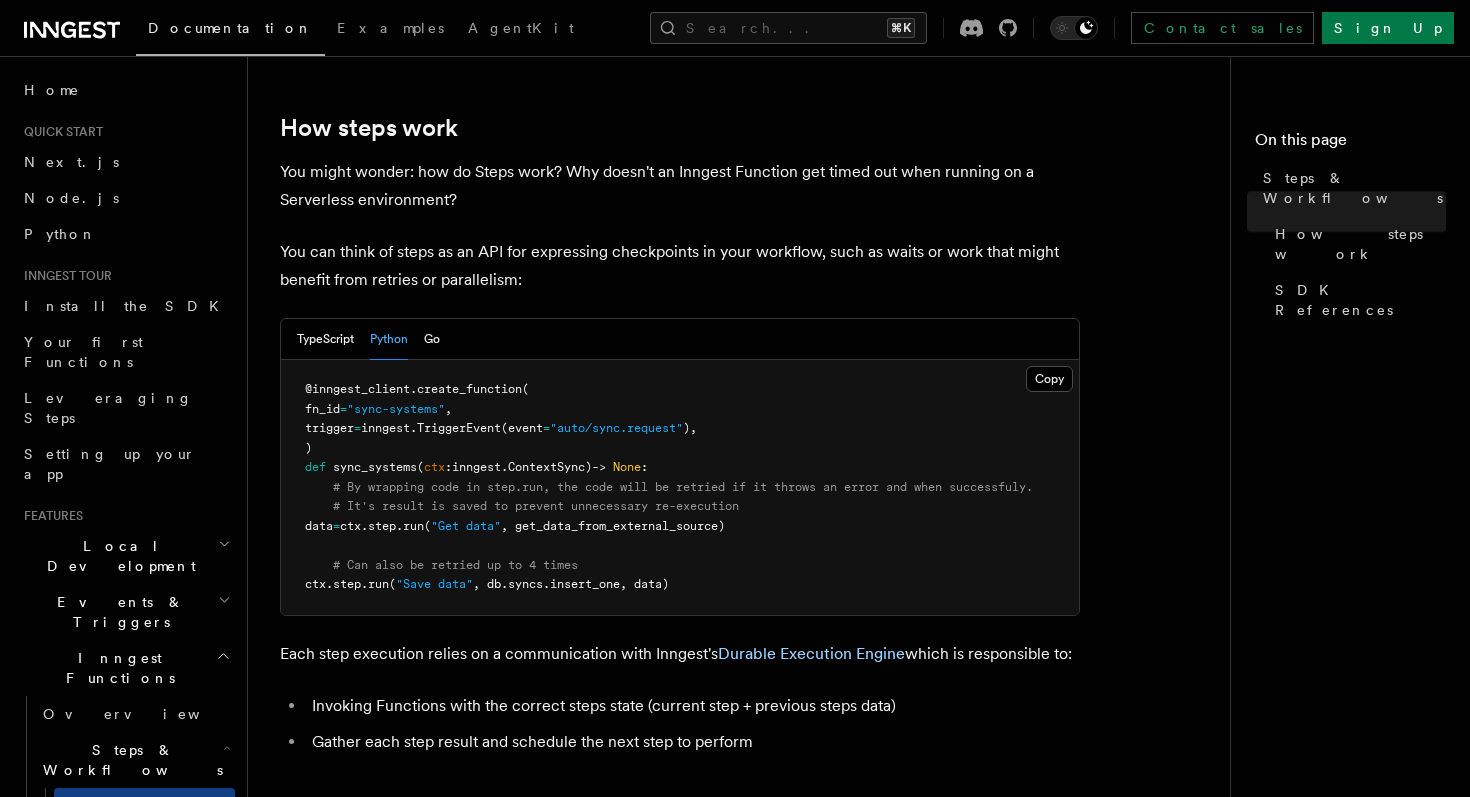 scroll, scrollTop: 770, scrollLeft: 0, axis: vertical 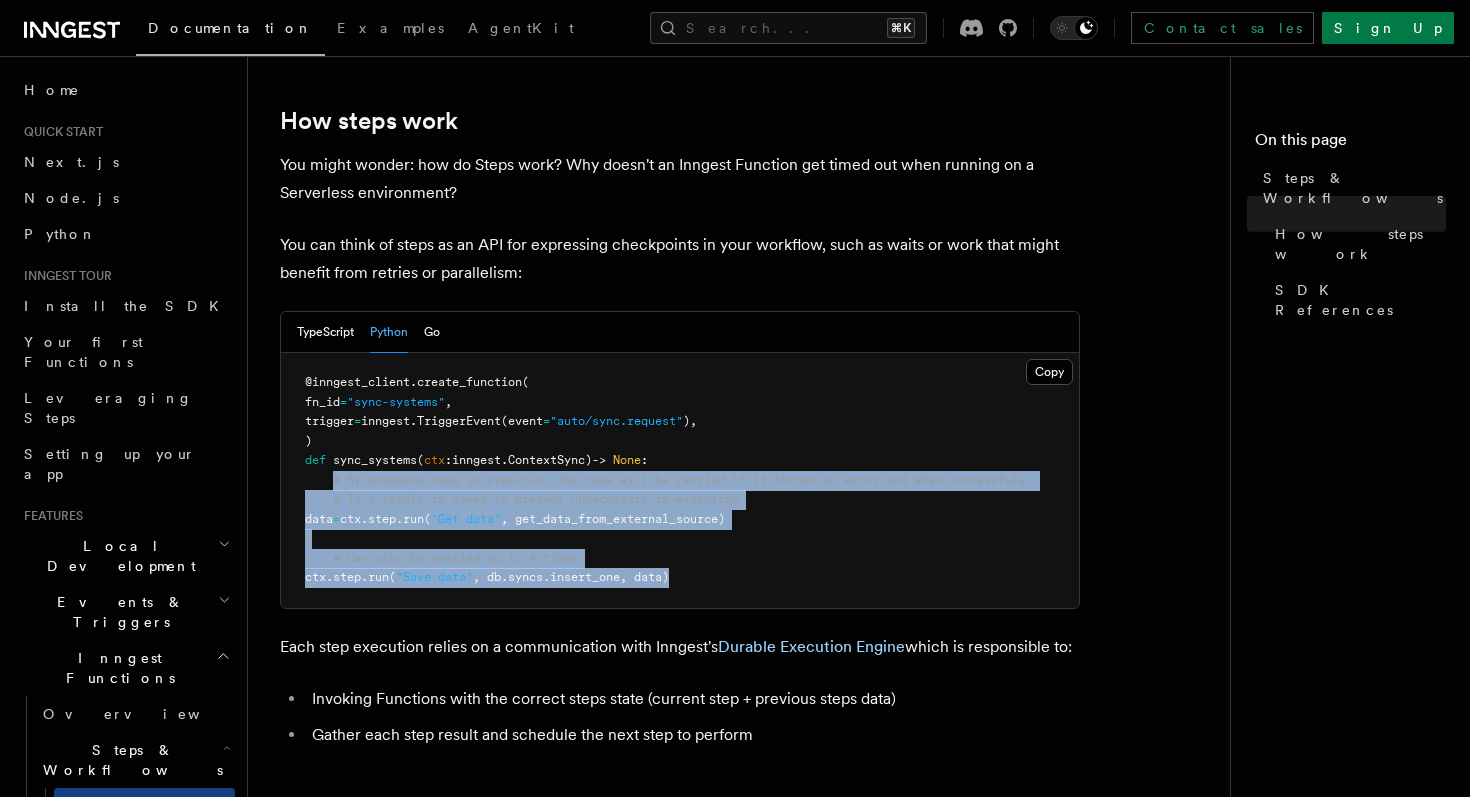 drag, startPoint x: 722, startPoint y: 494, endPoint x: 332, endPoint y: 404, distance: 400.2499 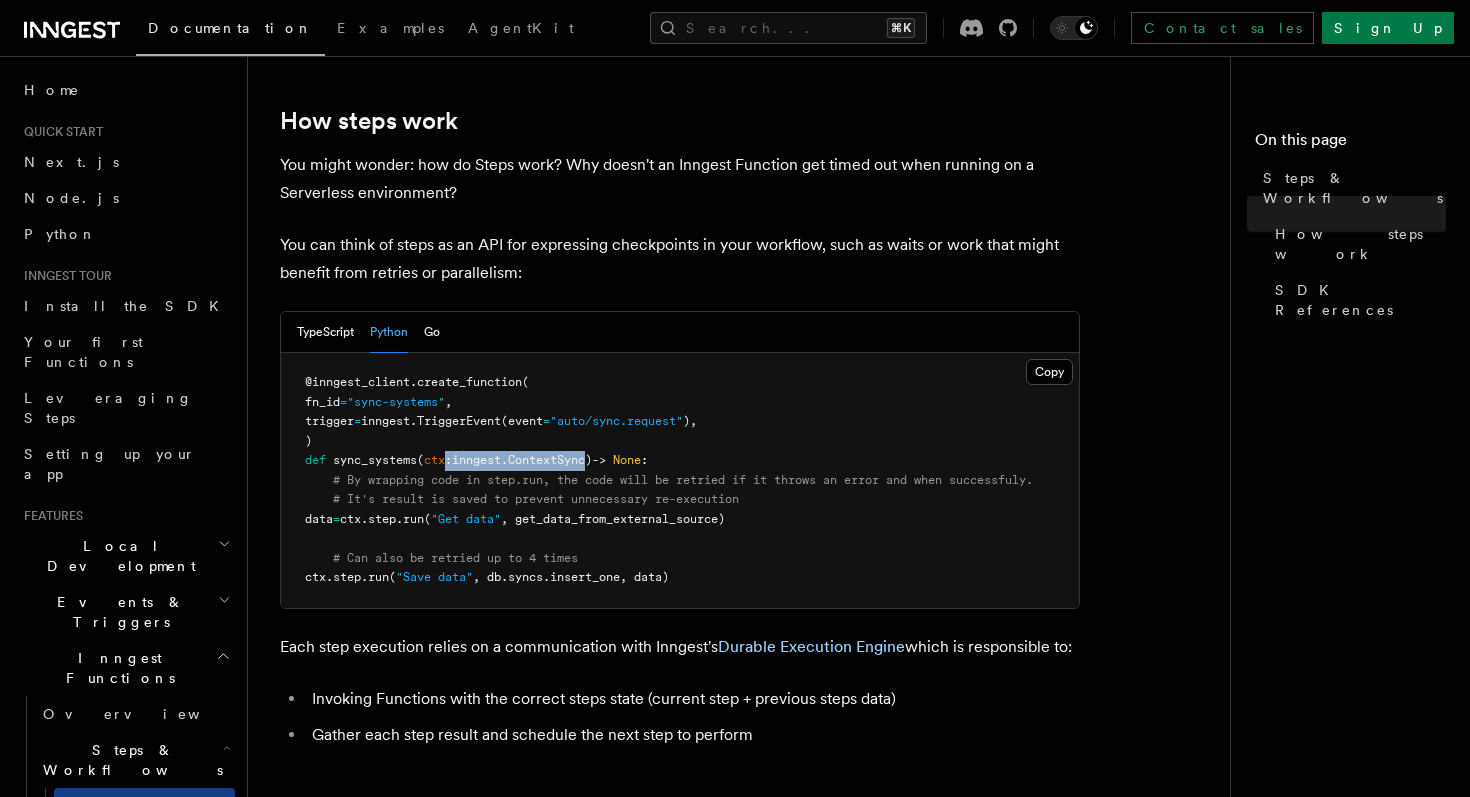 drag, startPoint x: 452, startPoint y: 381, endPoint x: 603, endPoint y: 374, distance: 151.16217 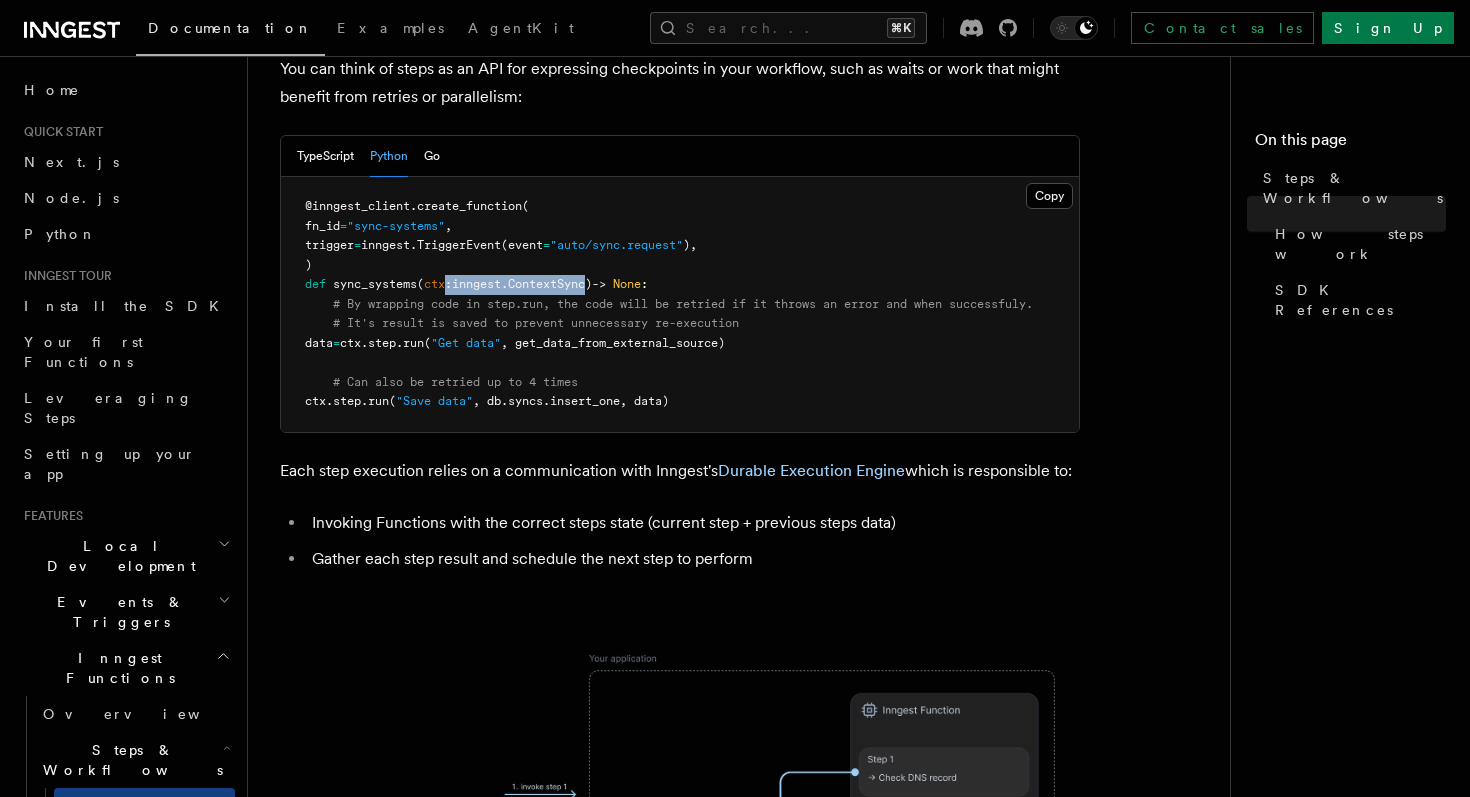 scroll, scrollTop: 951, scrollLeft: 0, axis: vertical 